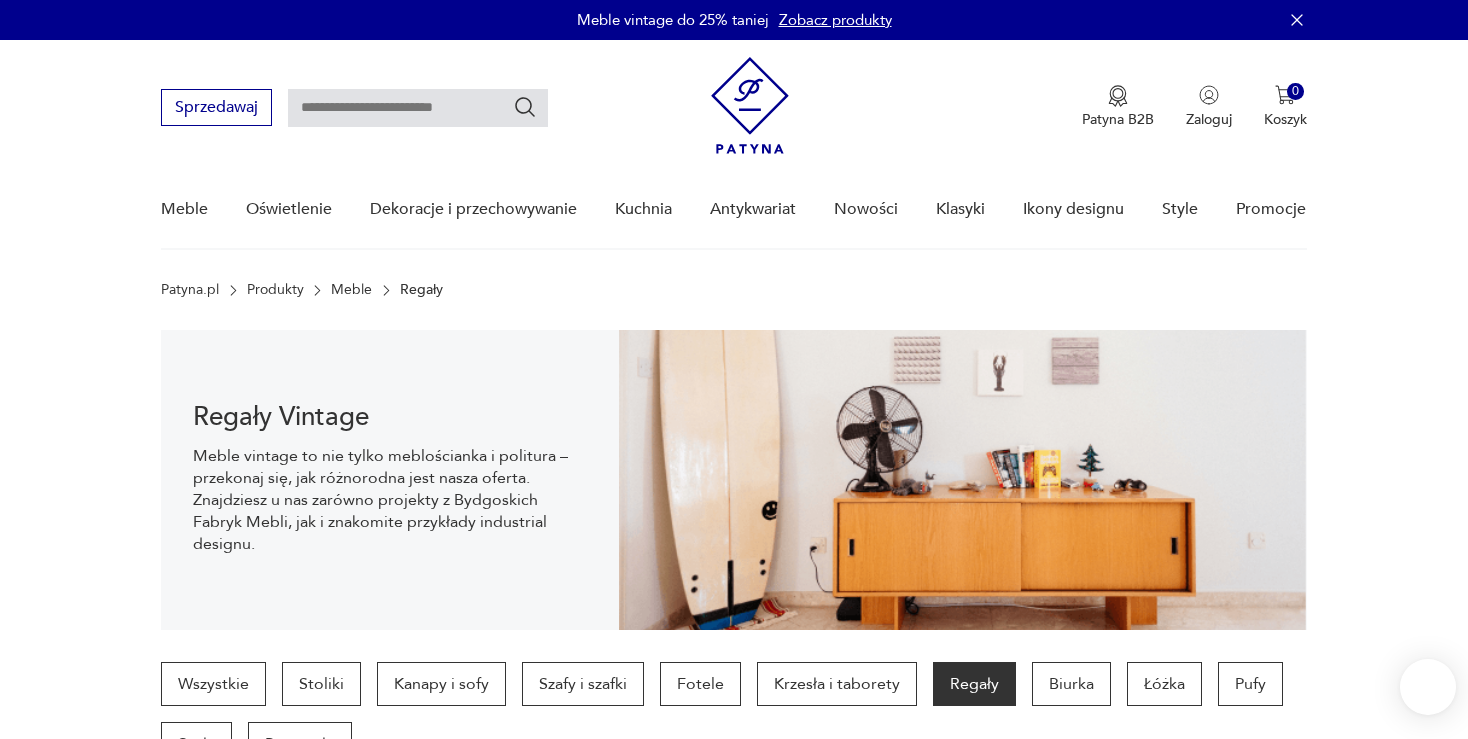 scroll, scrollTop: 29, scrollLeft: 0, axis: vertical 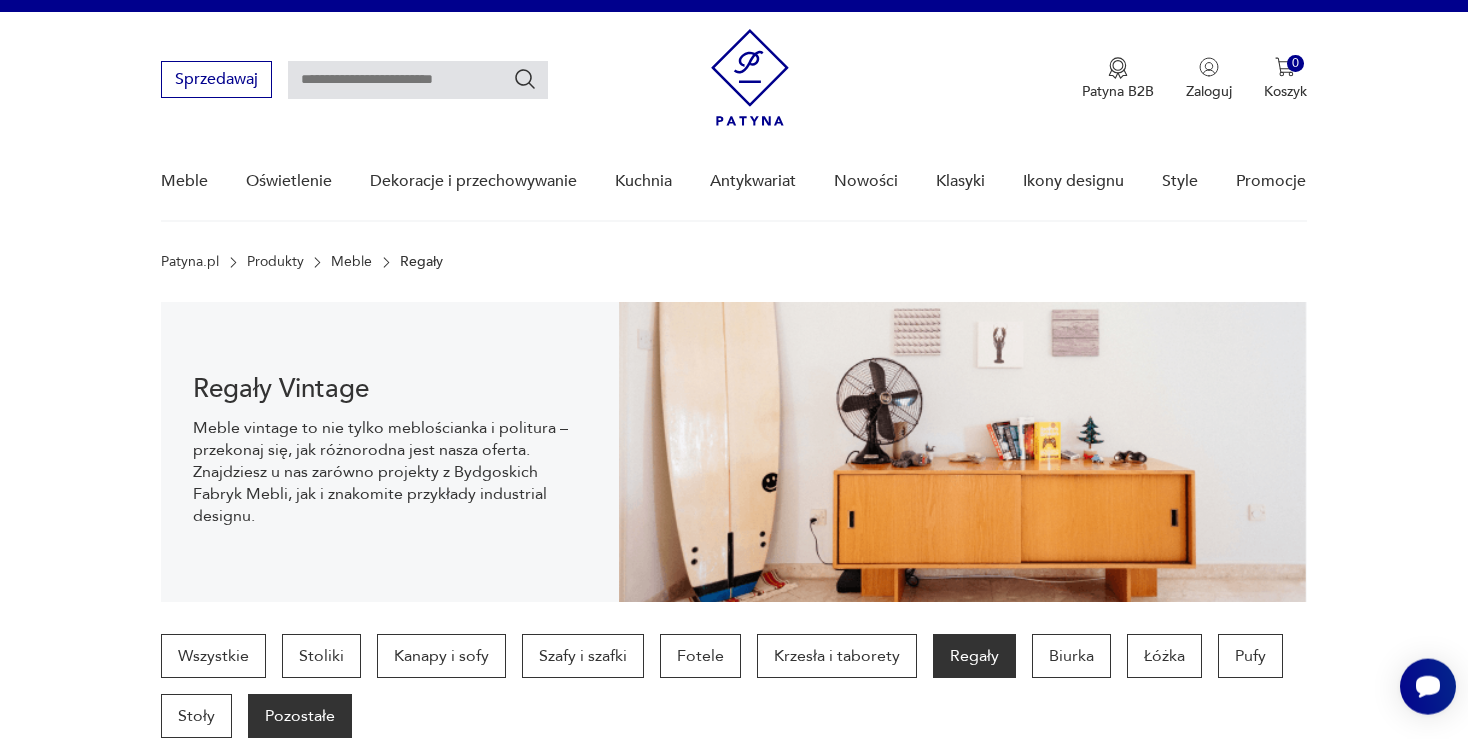 click on "Pozostałe" at bounding box center (300, 716) 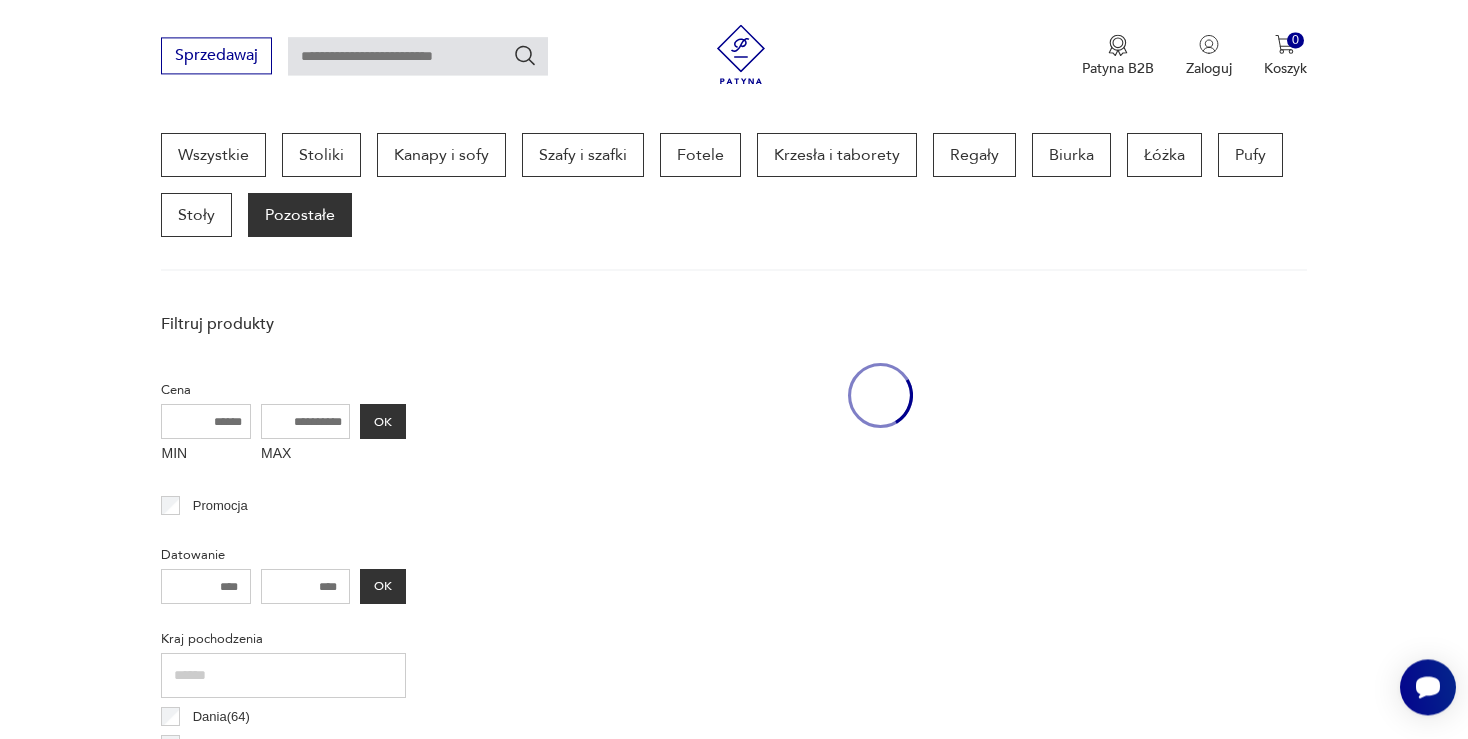 scroll, scrollTop: 530, scrollLeft: 0, axis: vertical 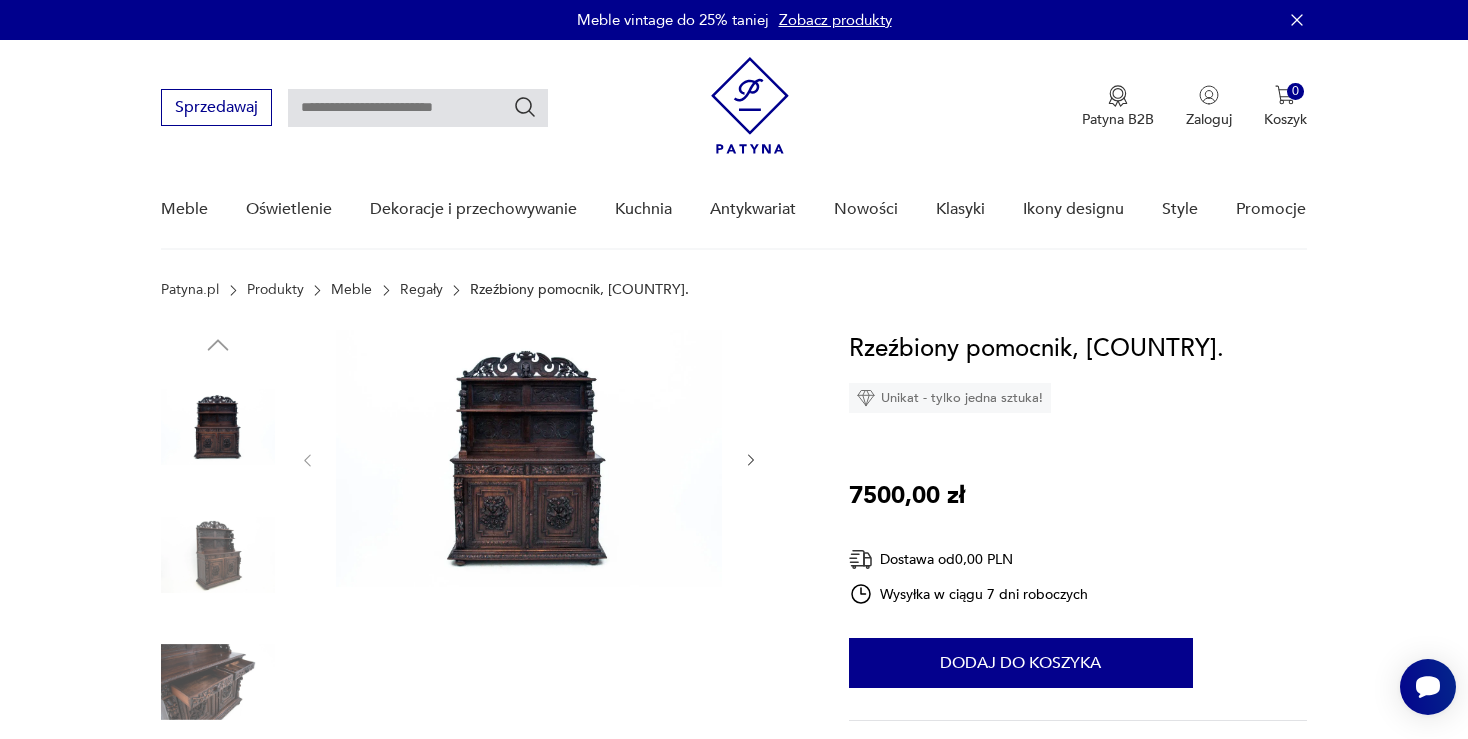 click at bounding box center [529, 458] 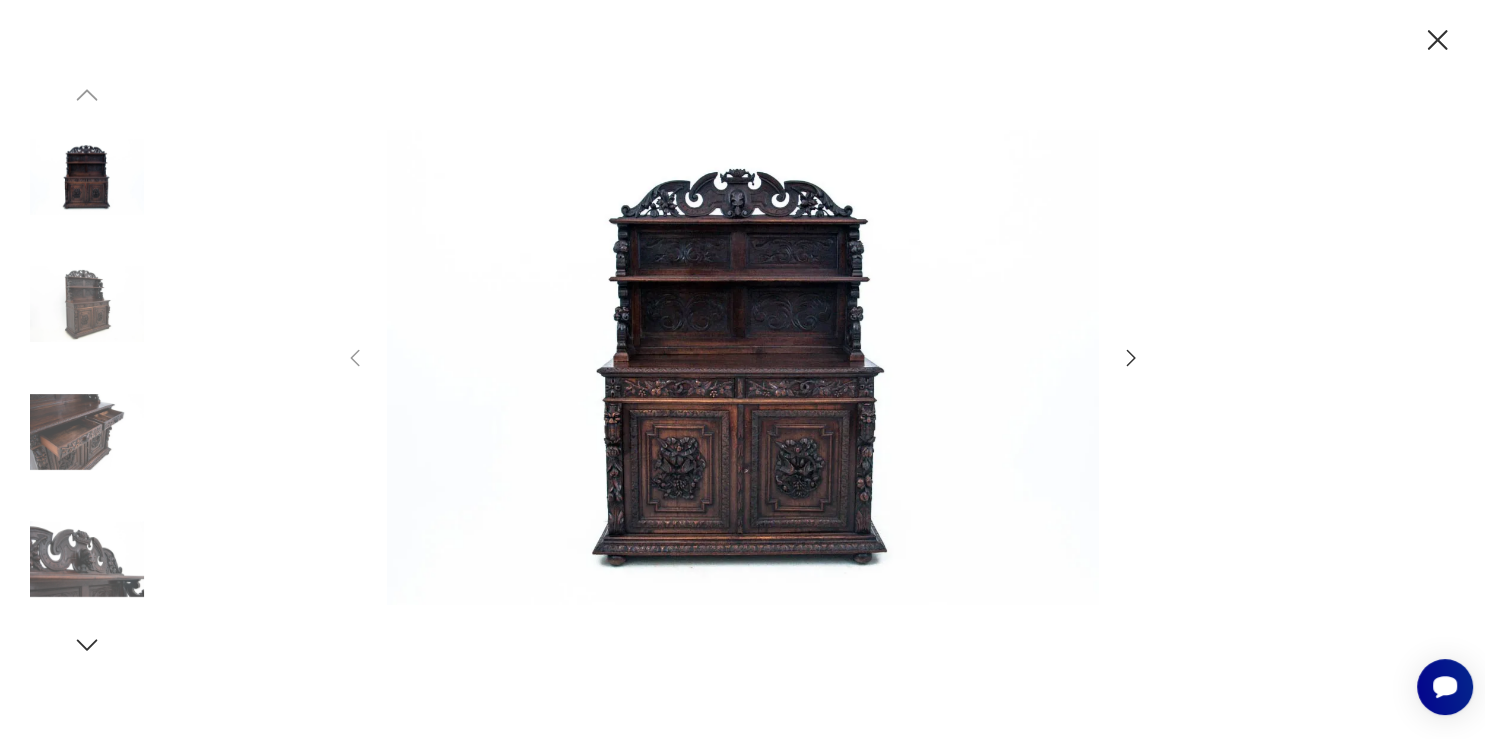 click at bounding box center (743, 367) 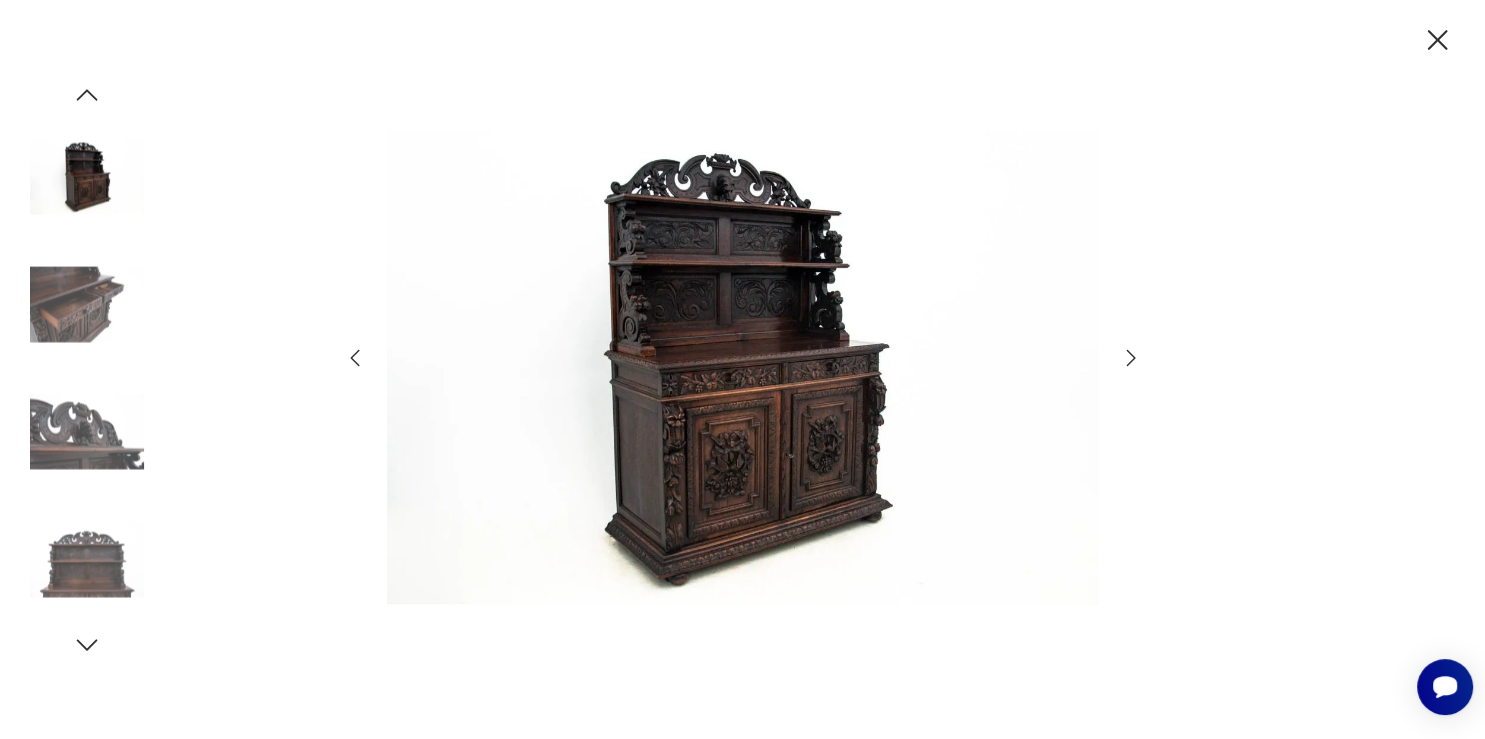 click 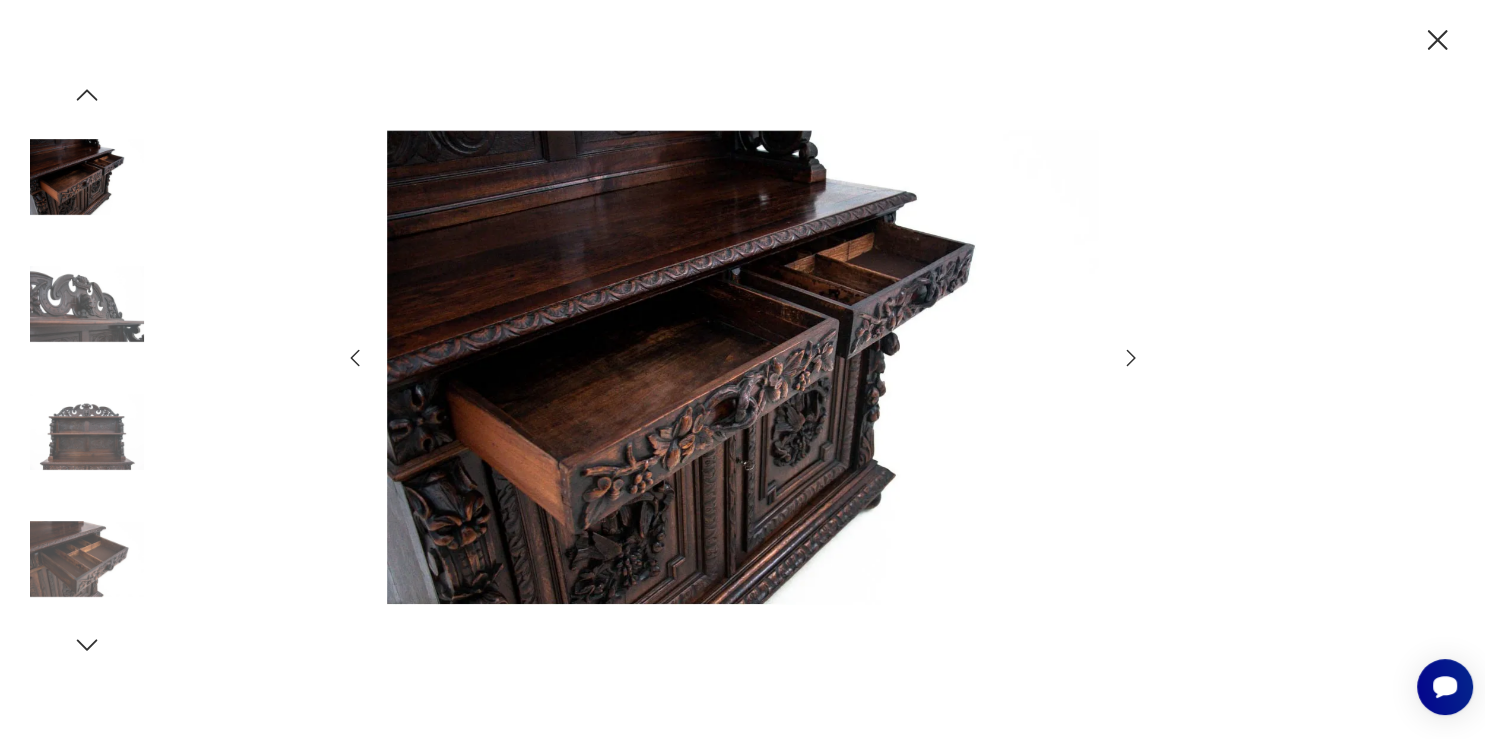 click 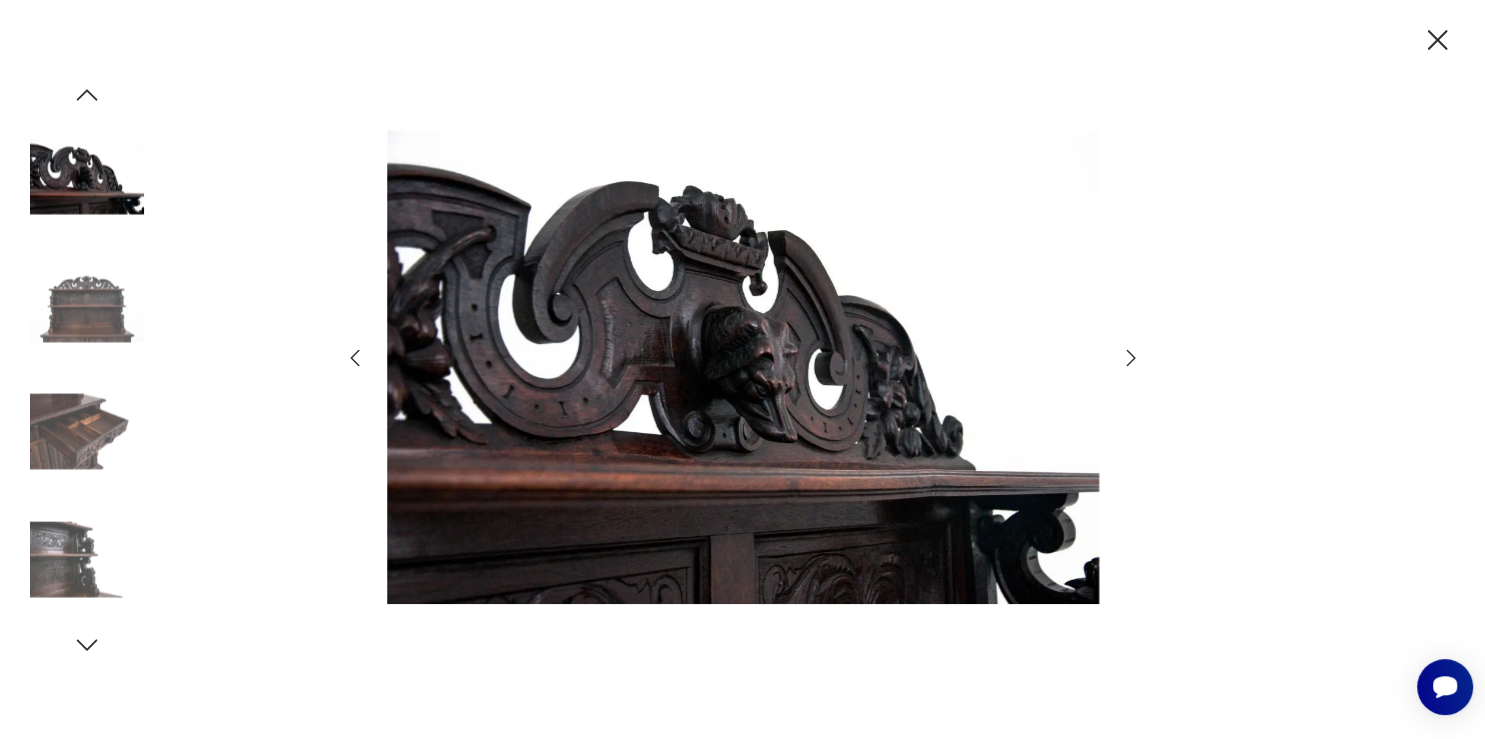 click 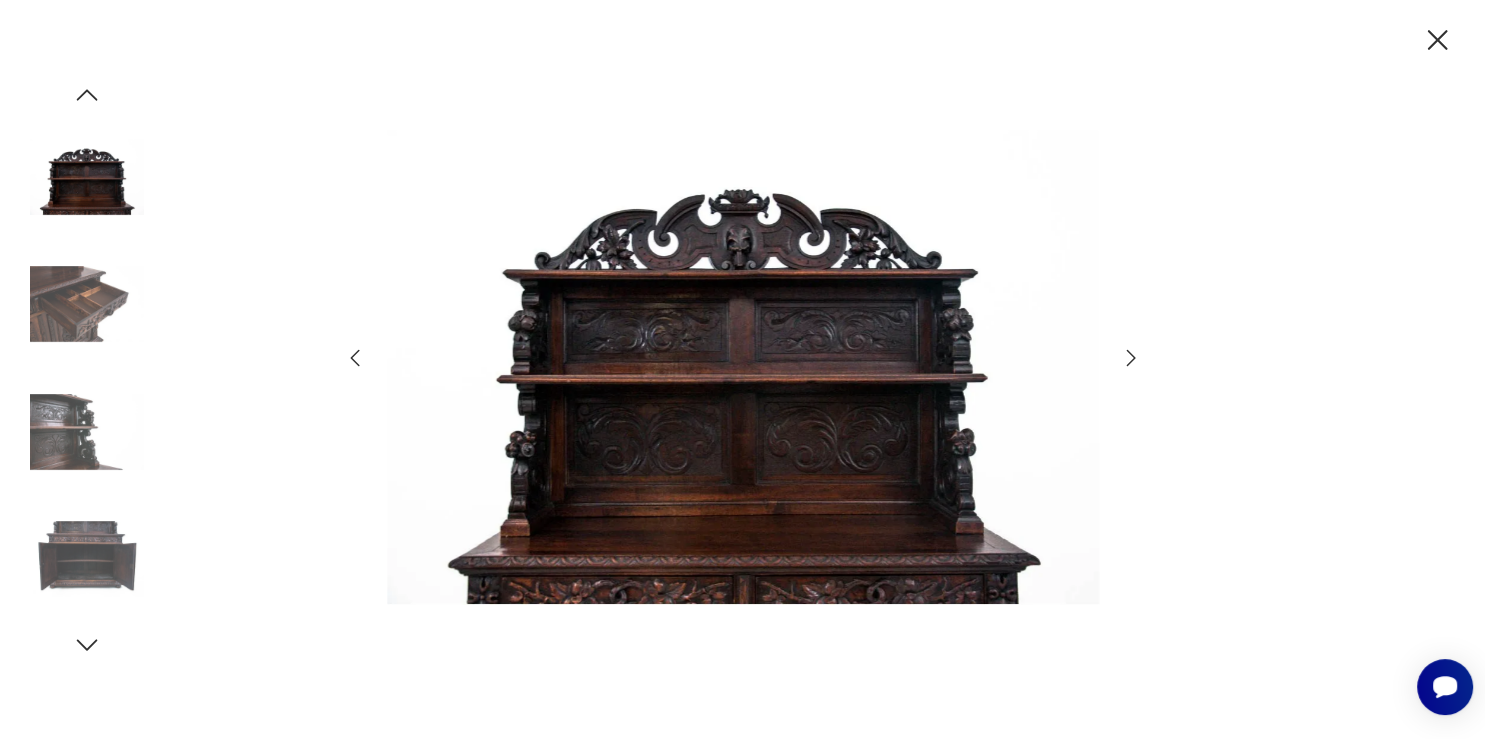 click 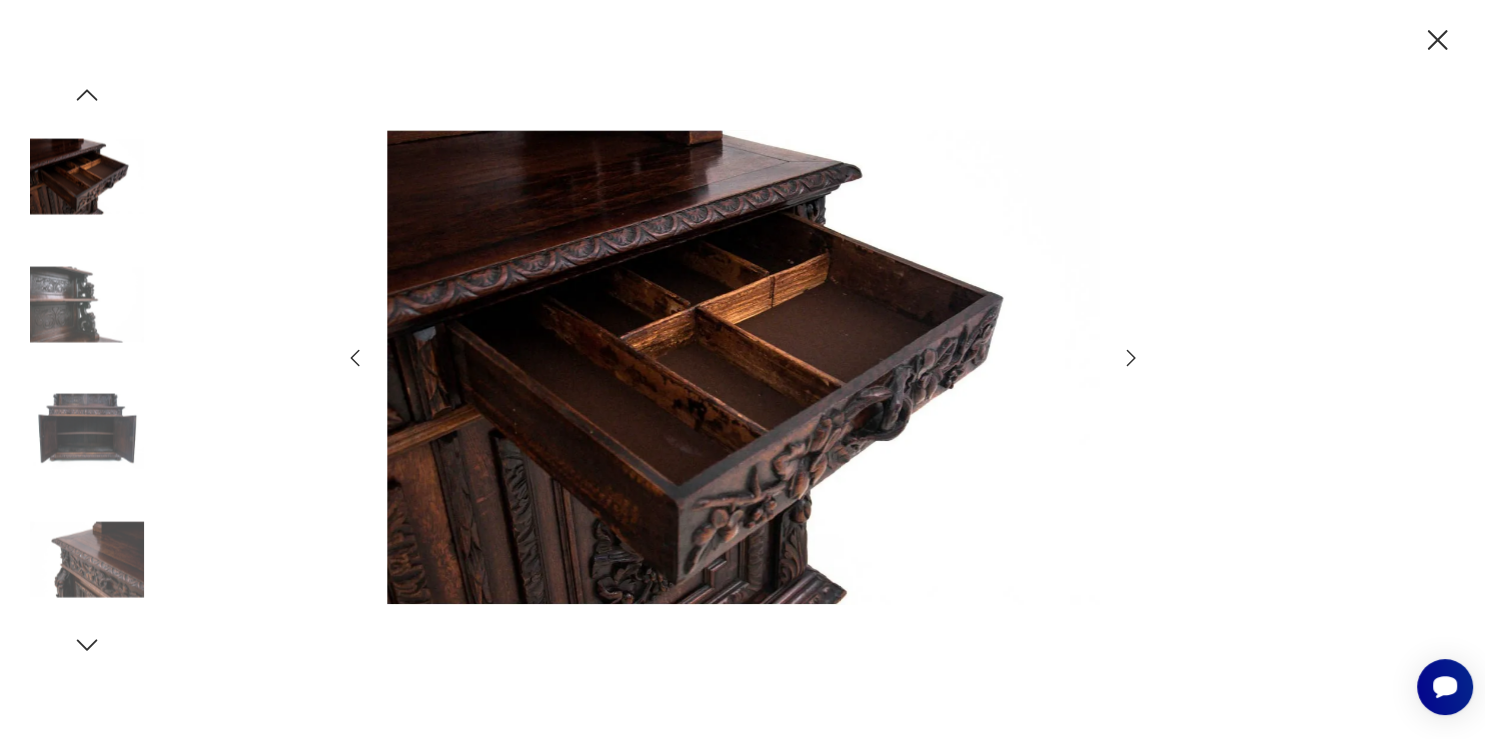 click 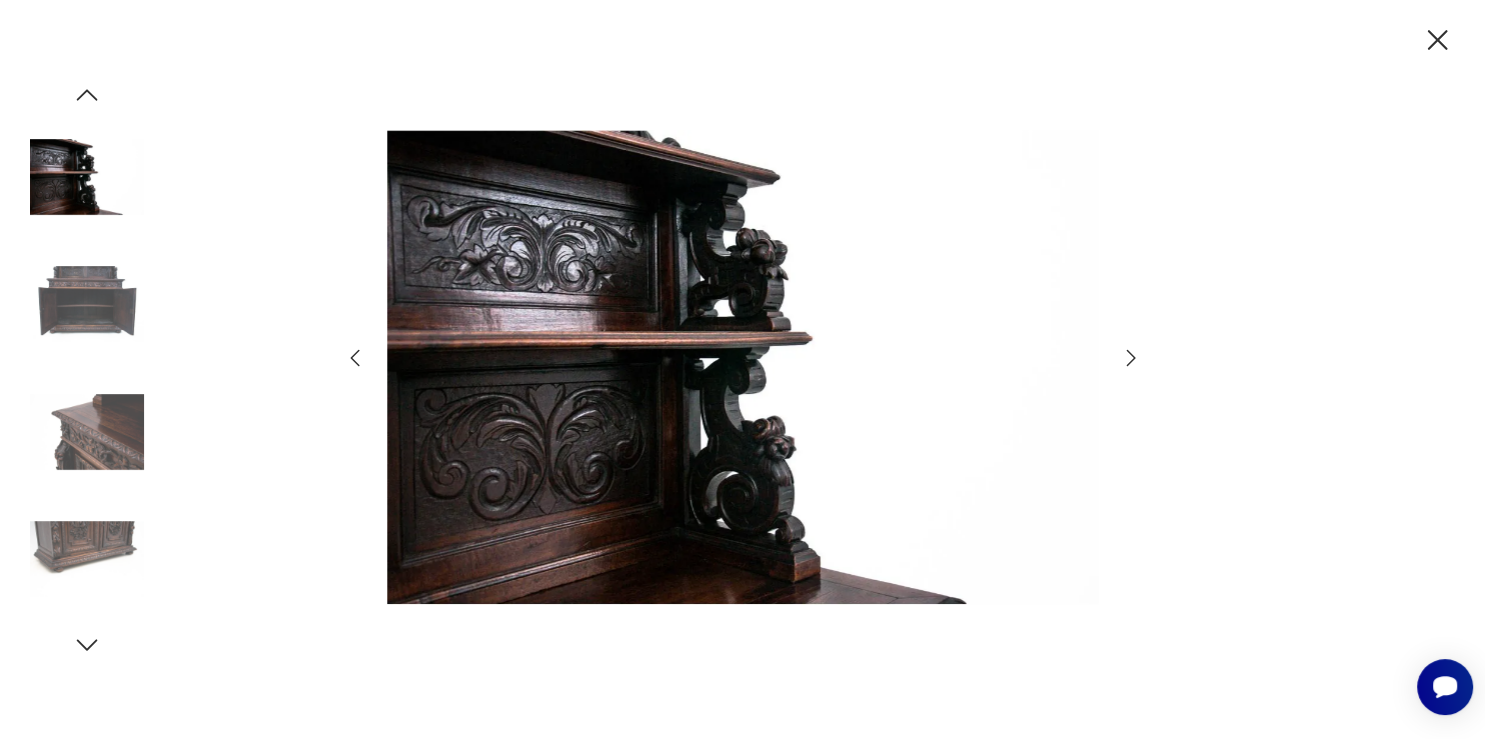 click 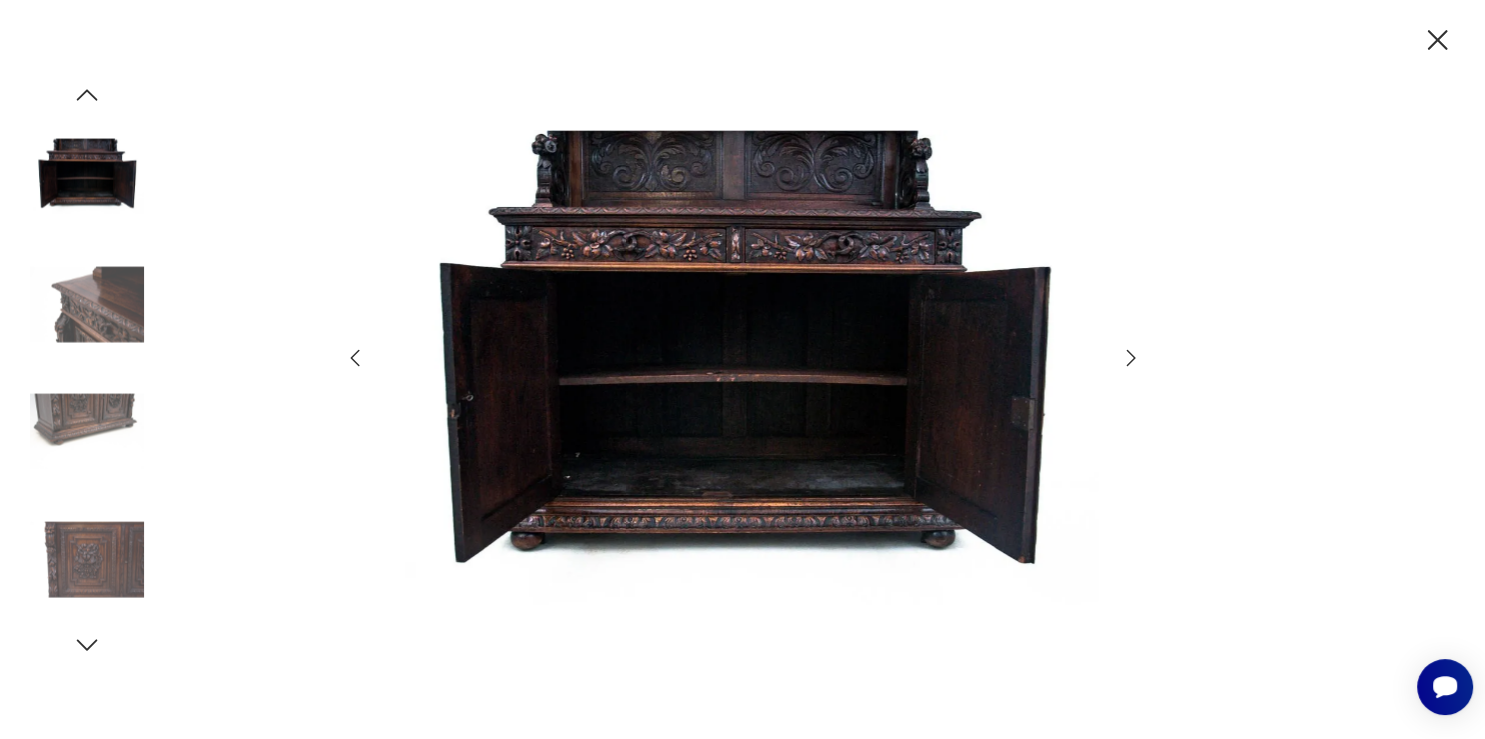 click 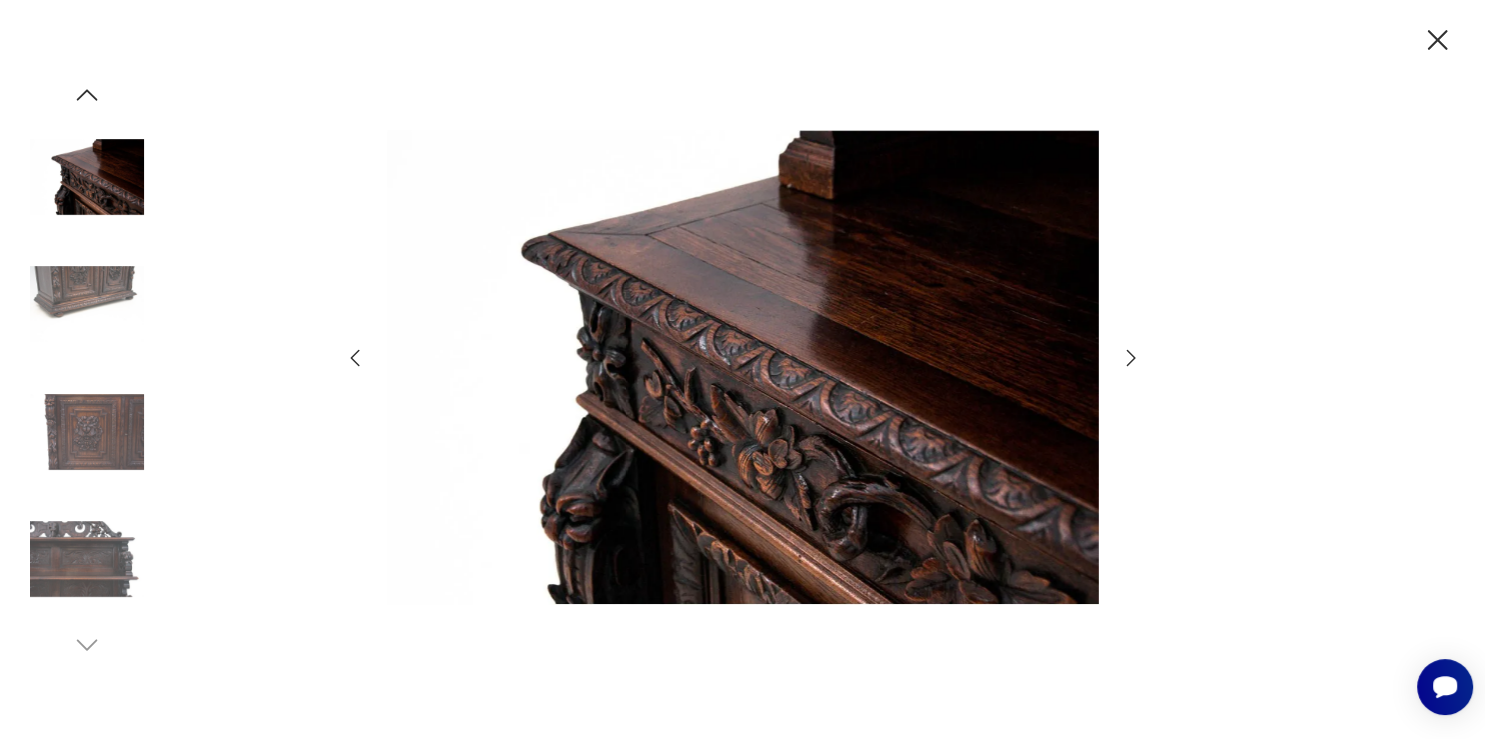 click 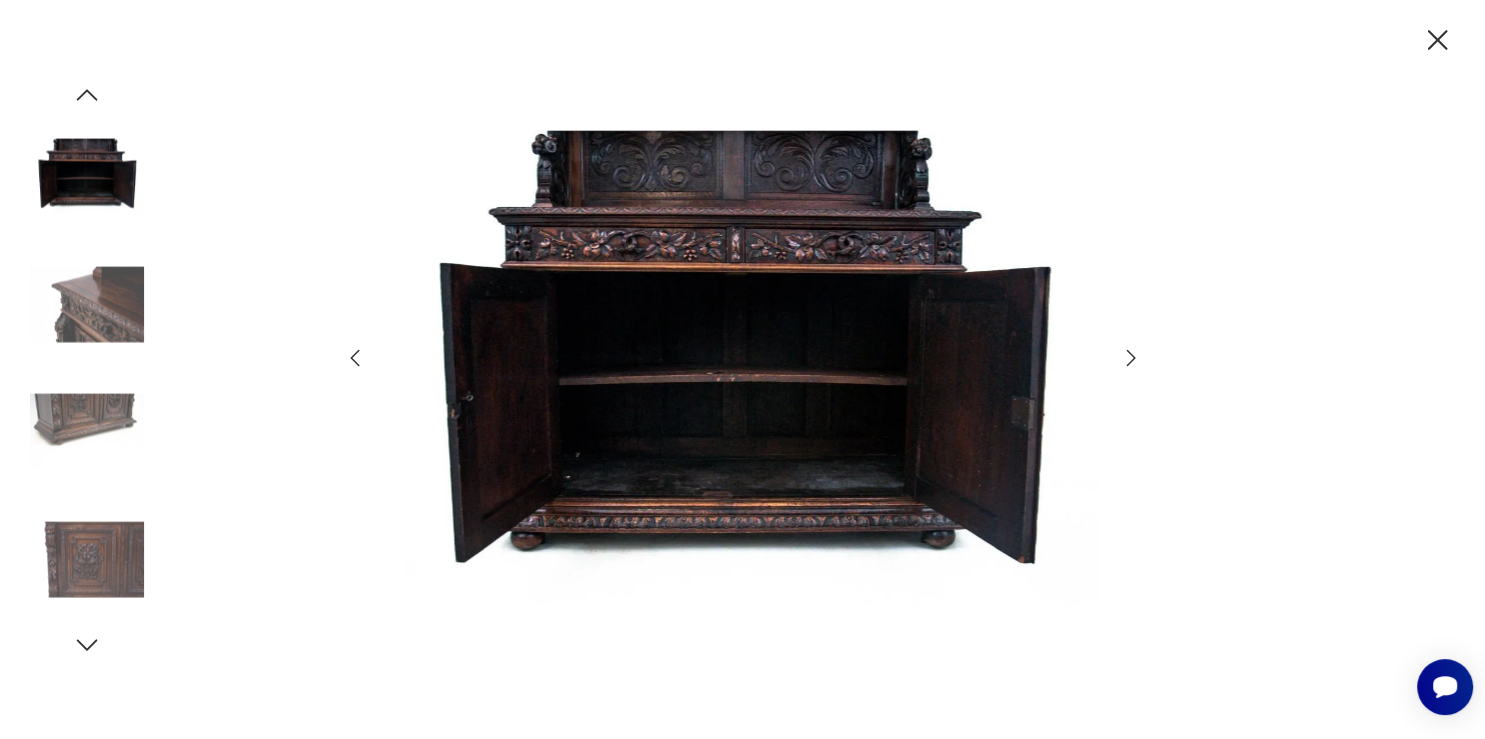 click 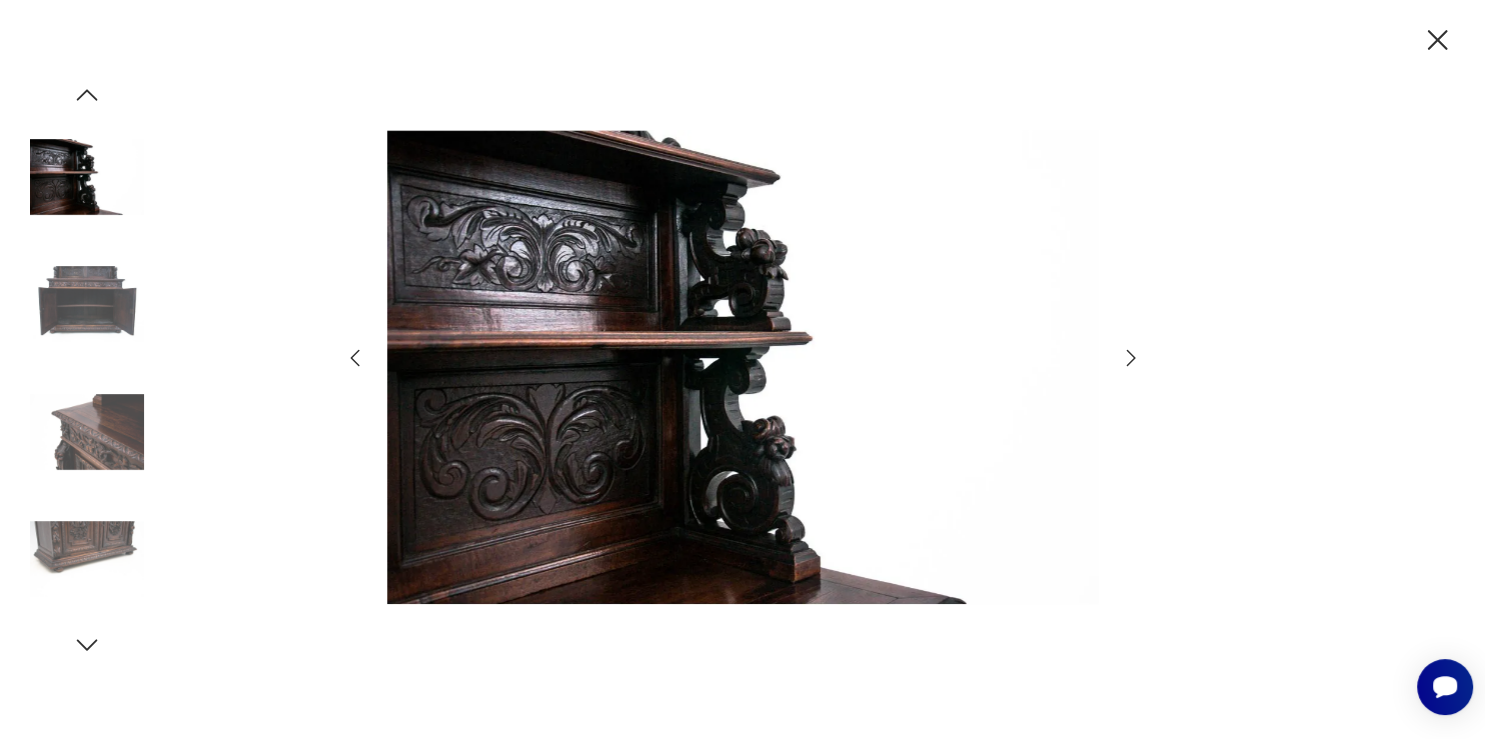 click 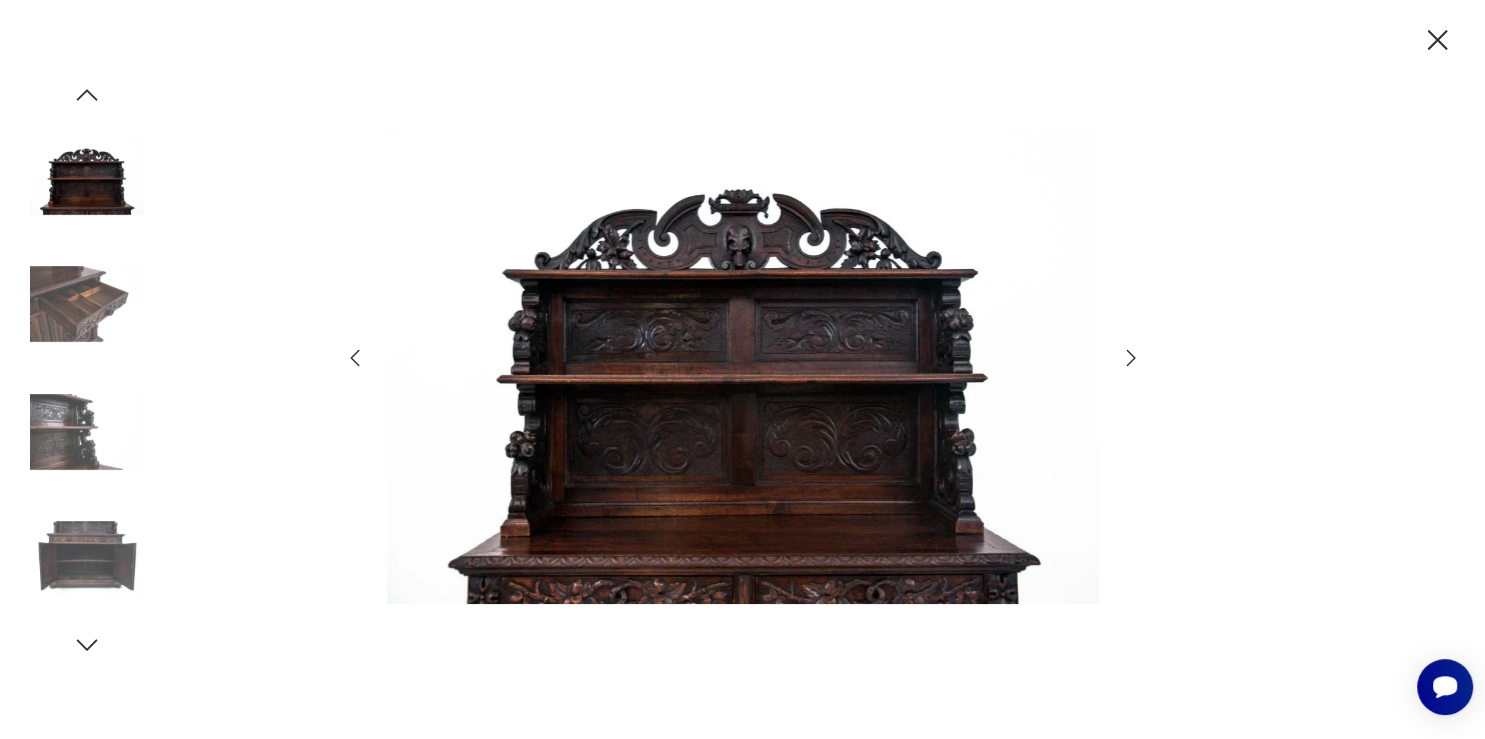 click 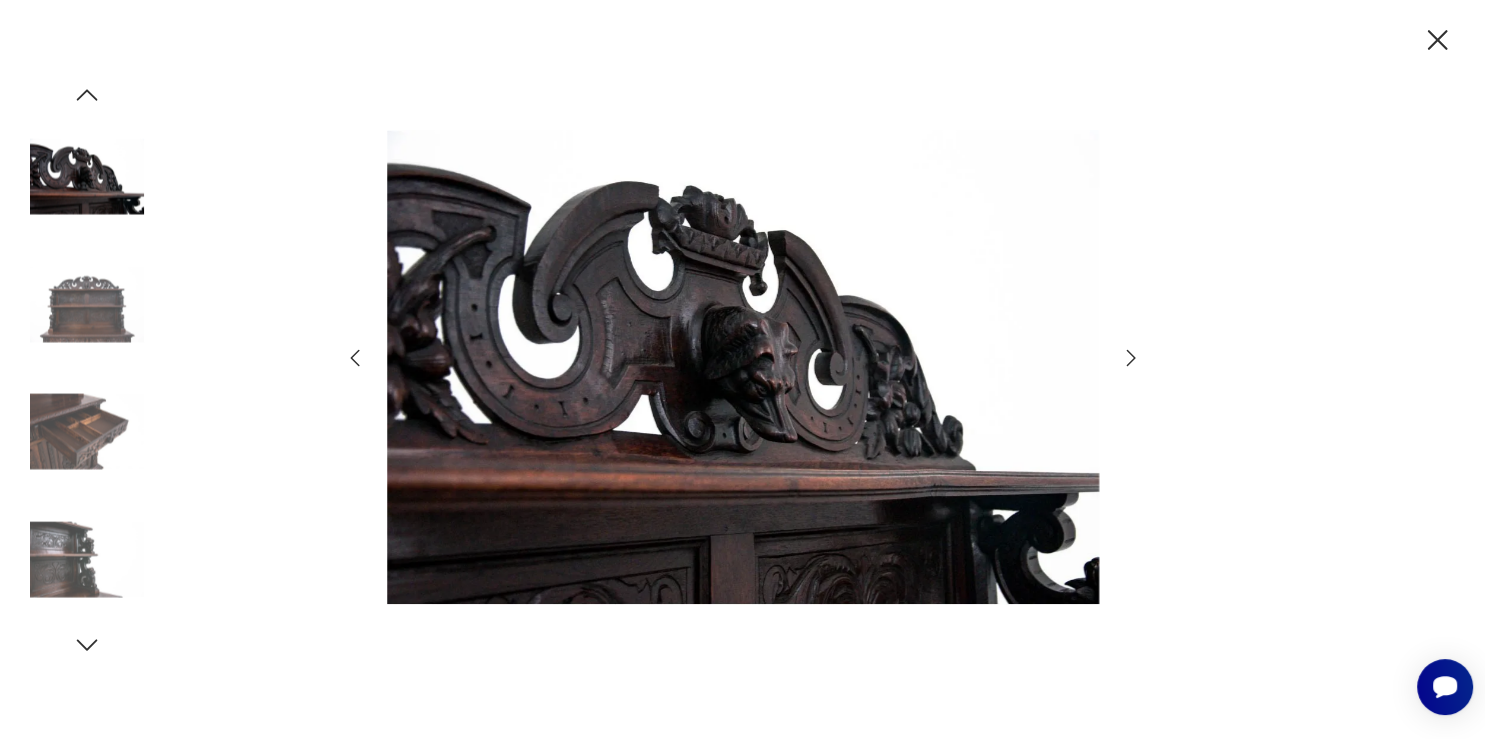 click 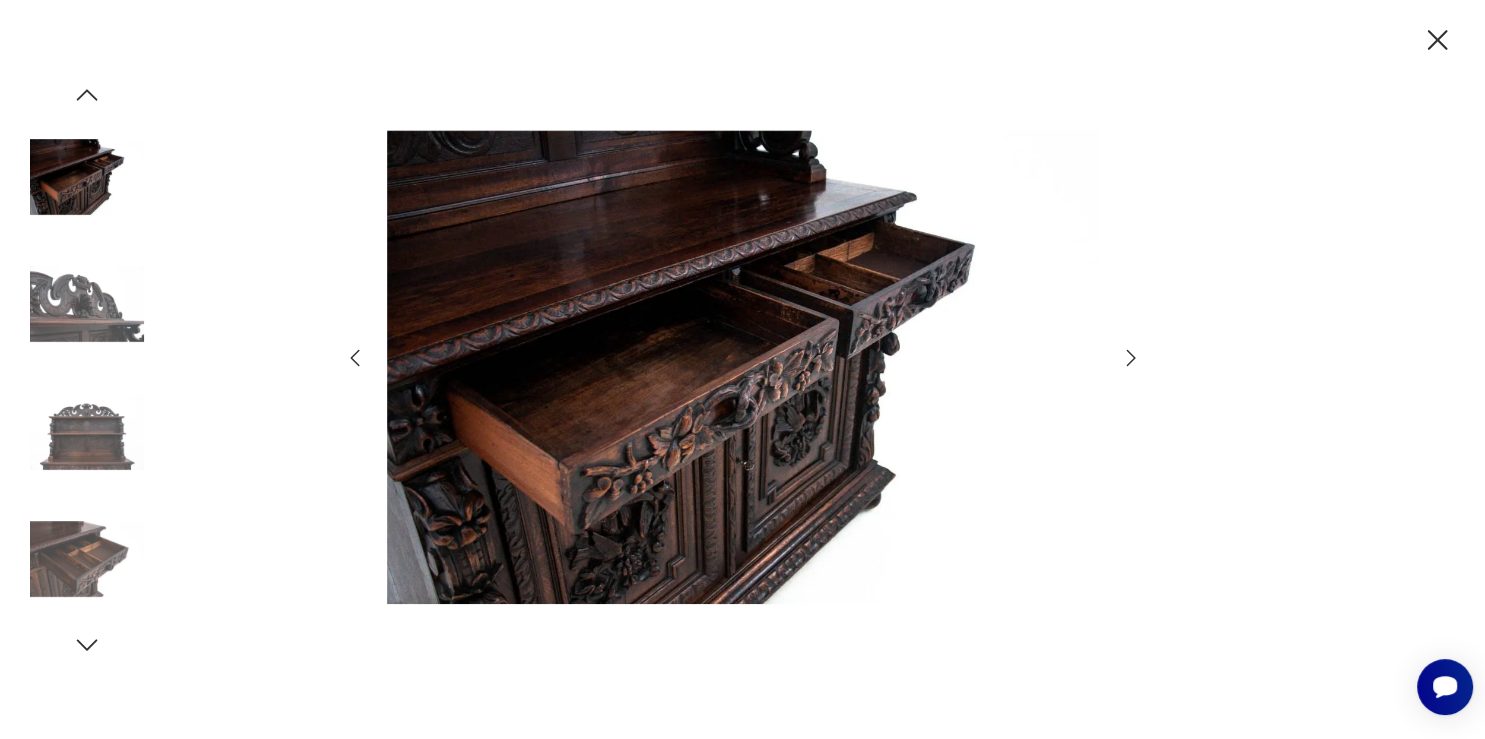 click 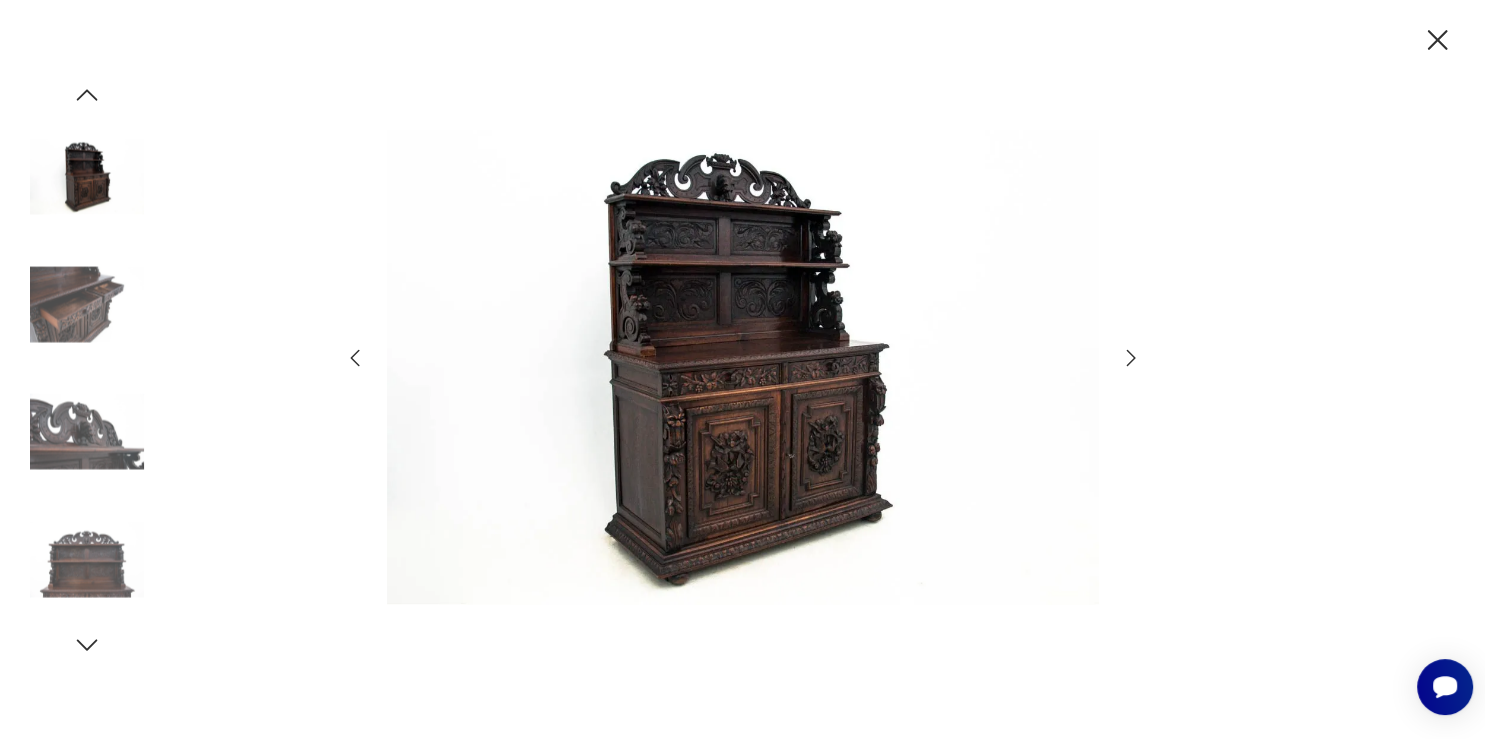 click 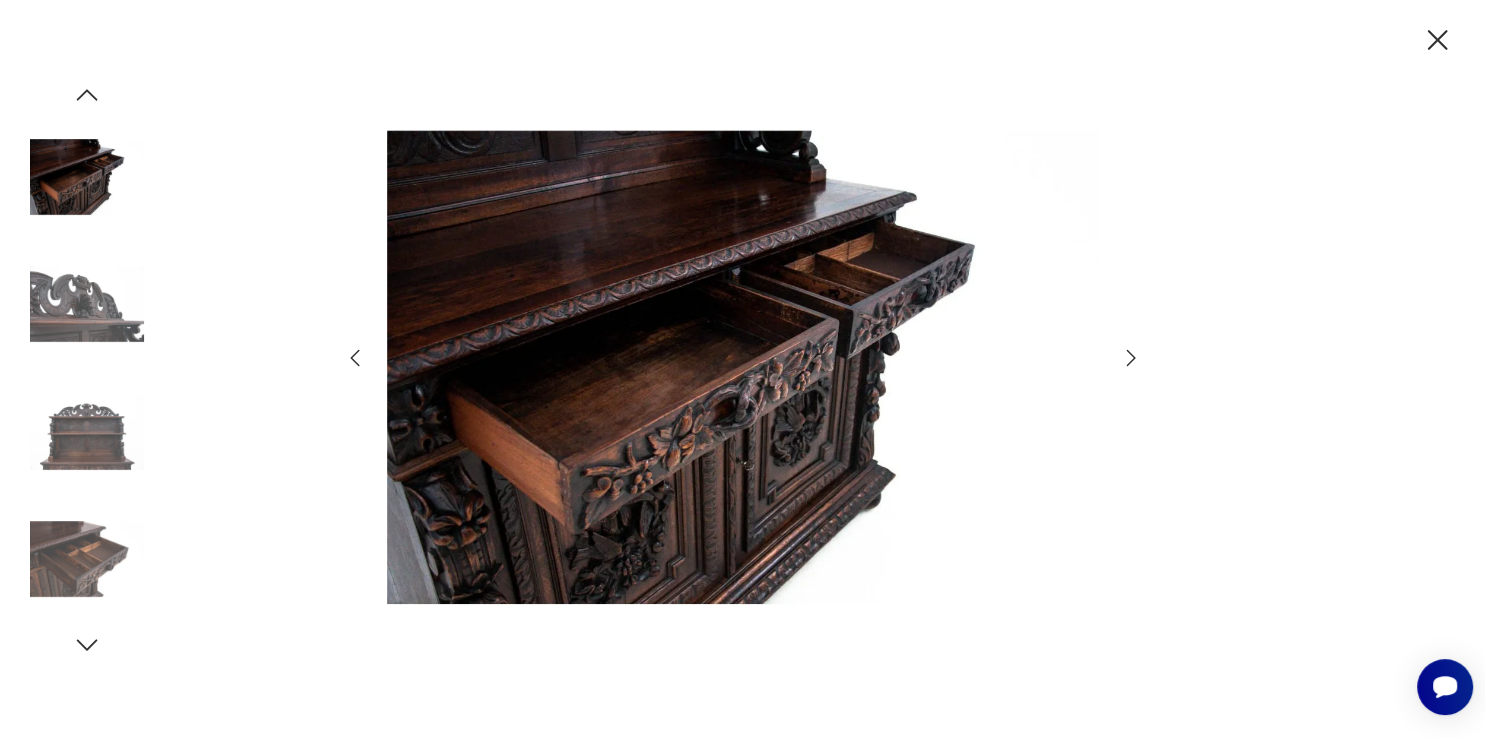 click 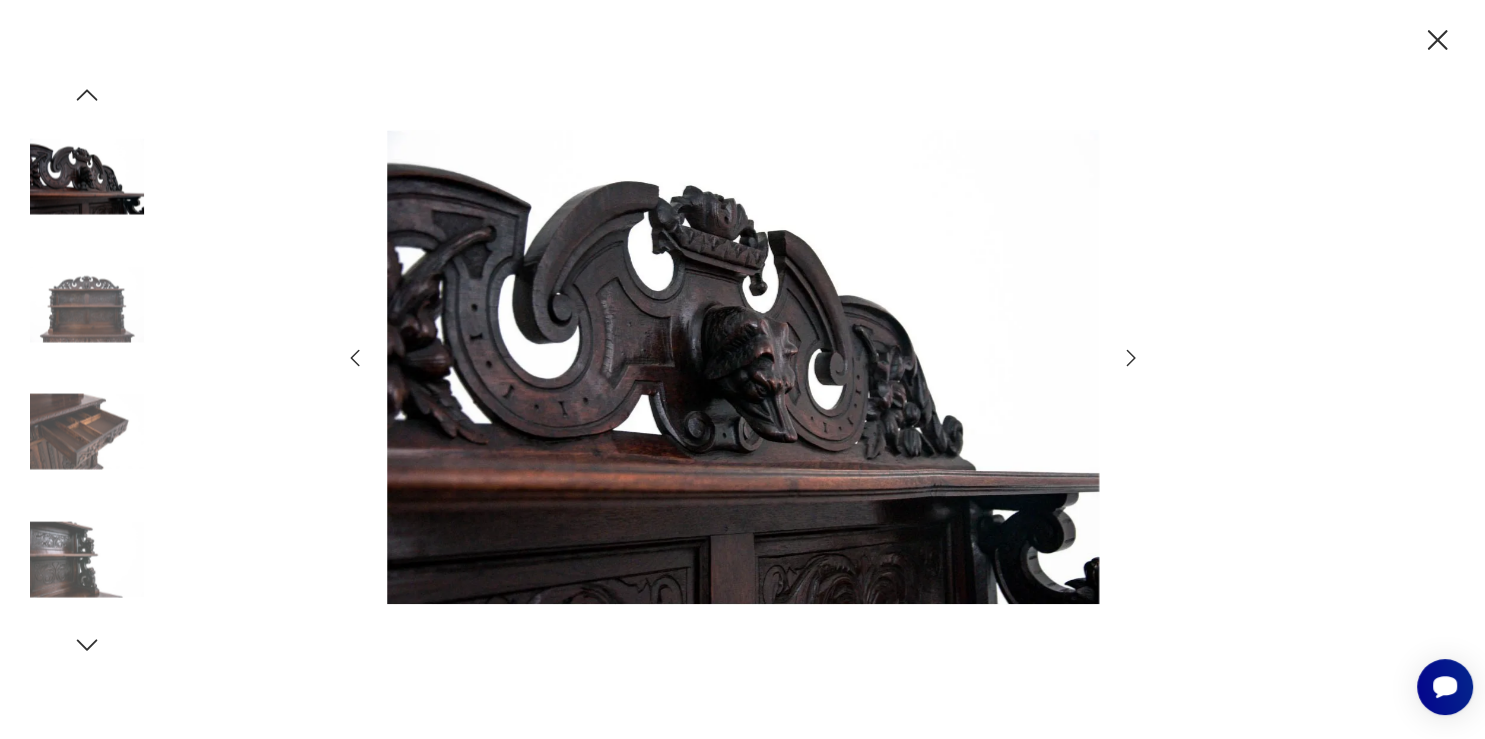 click 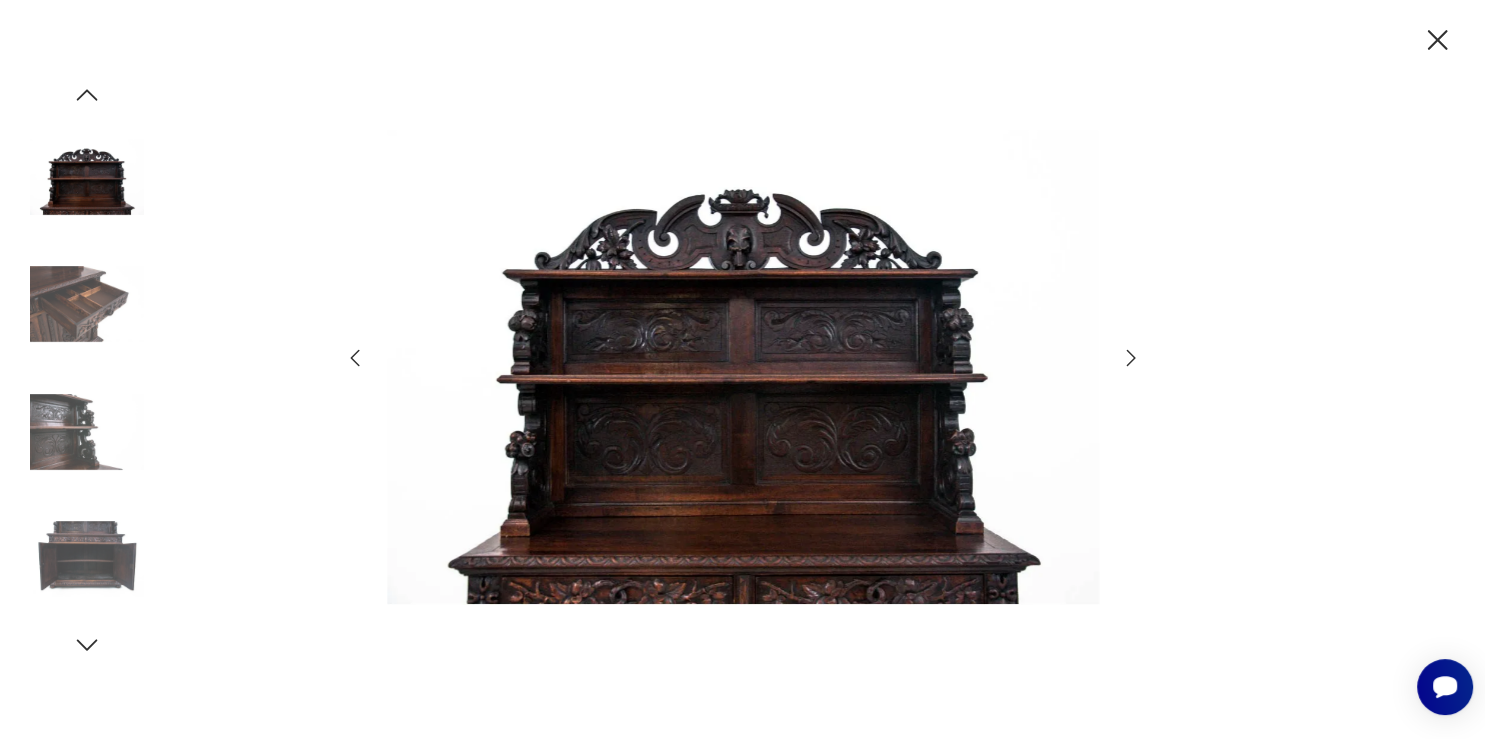 click 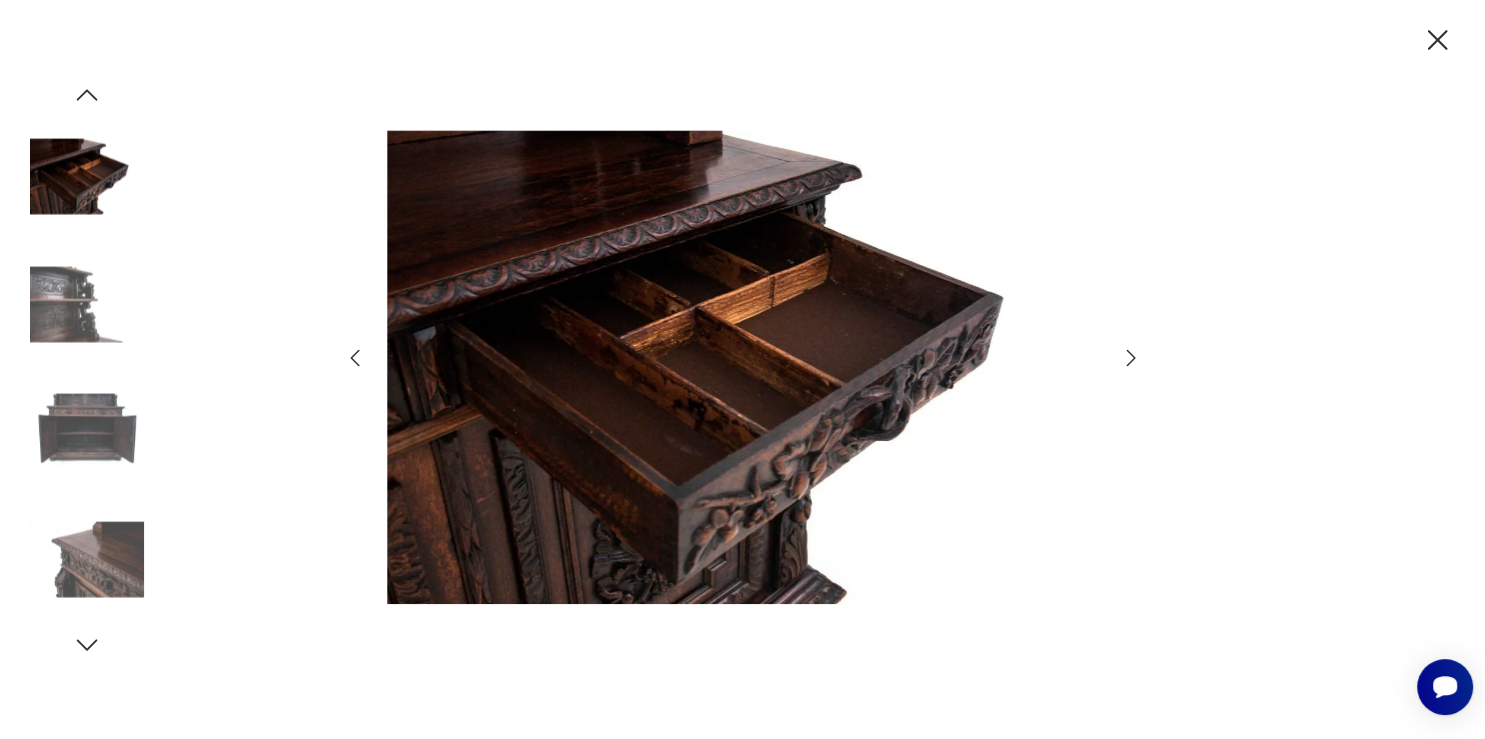 click 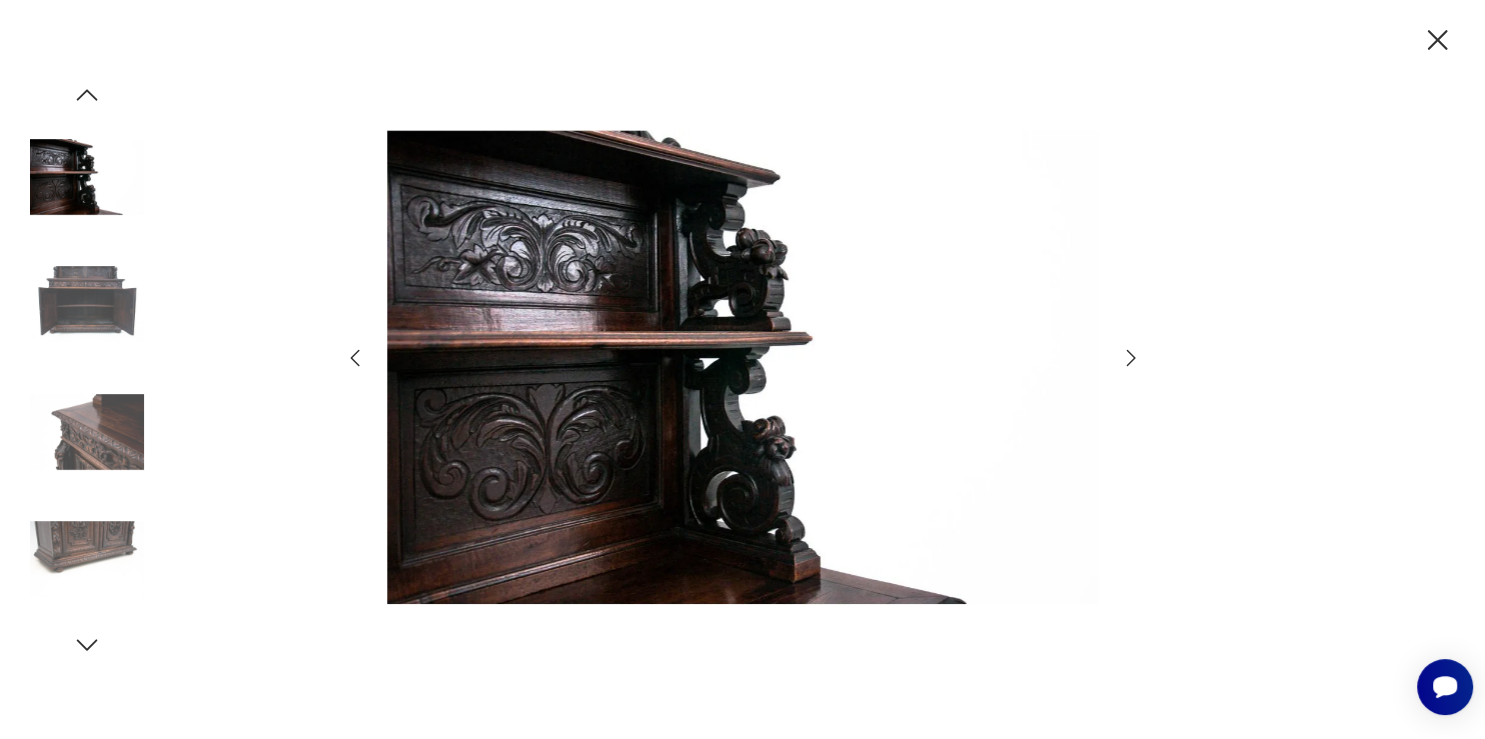 click 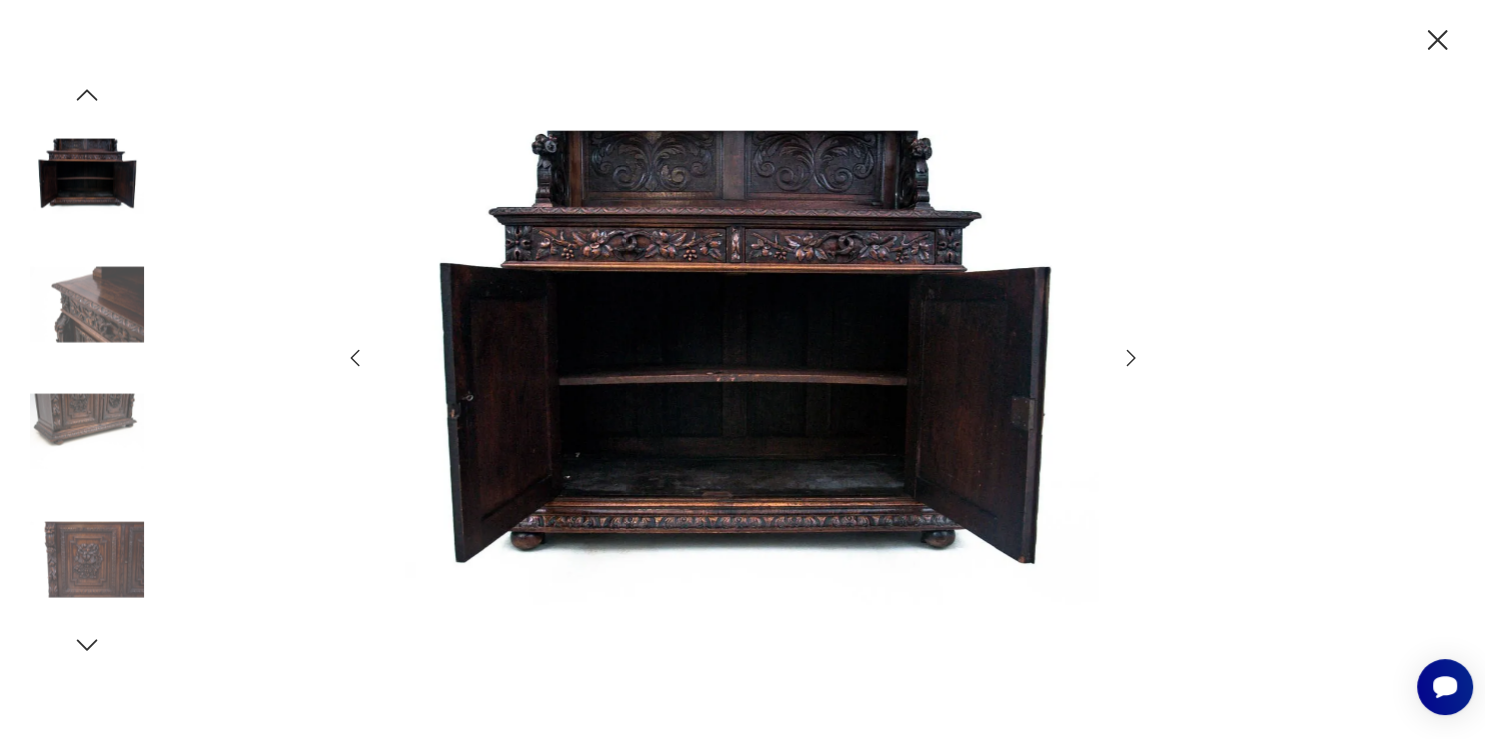 click at bounding box center (87, 432) 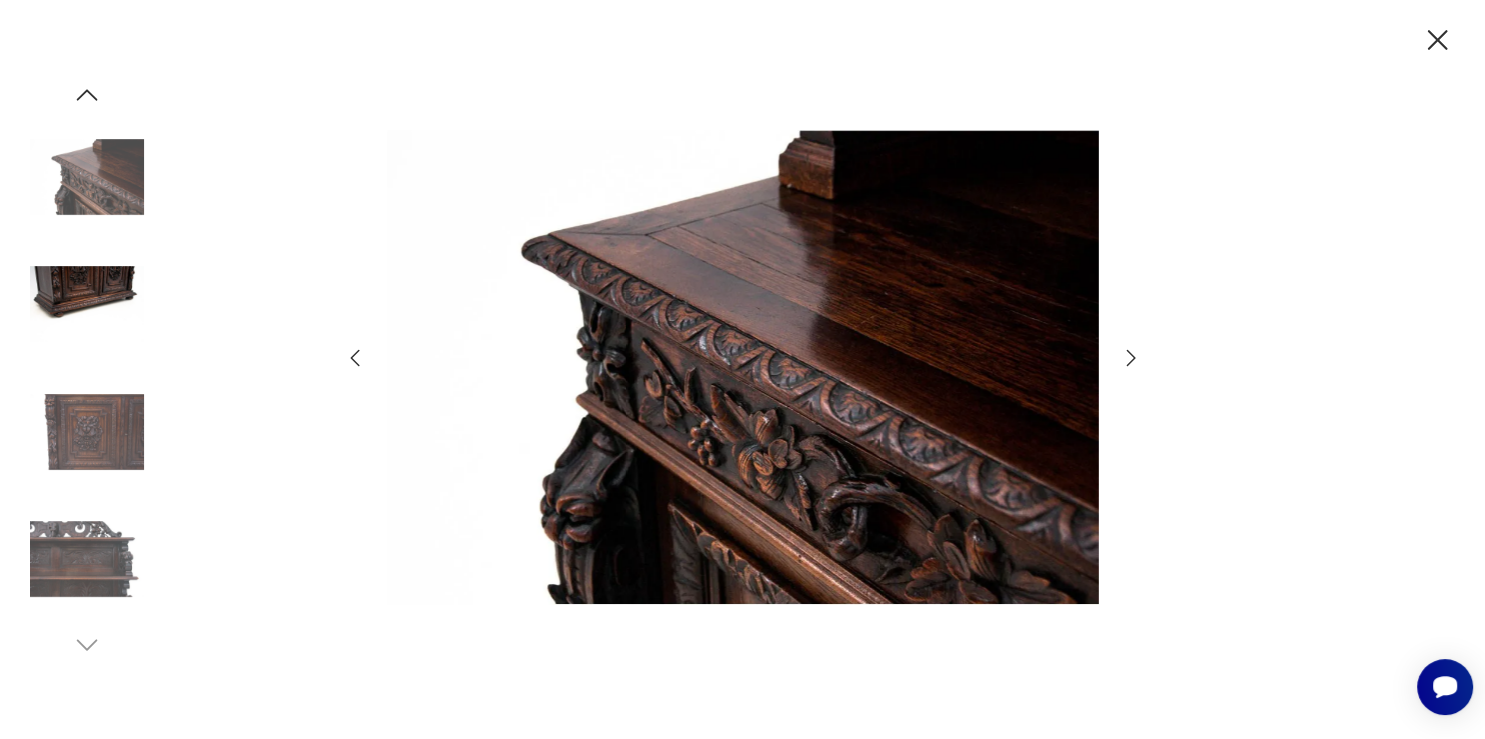 click at bounding box center (87, 304) 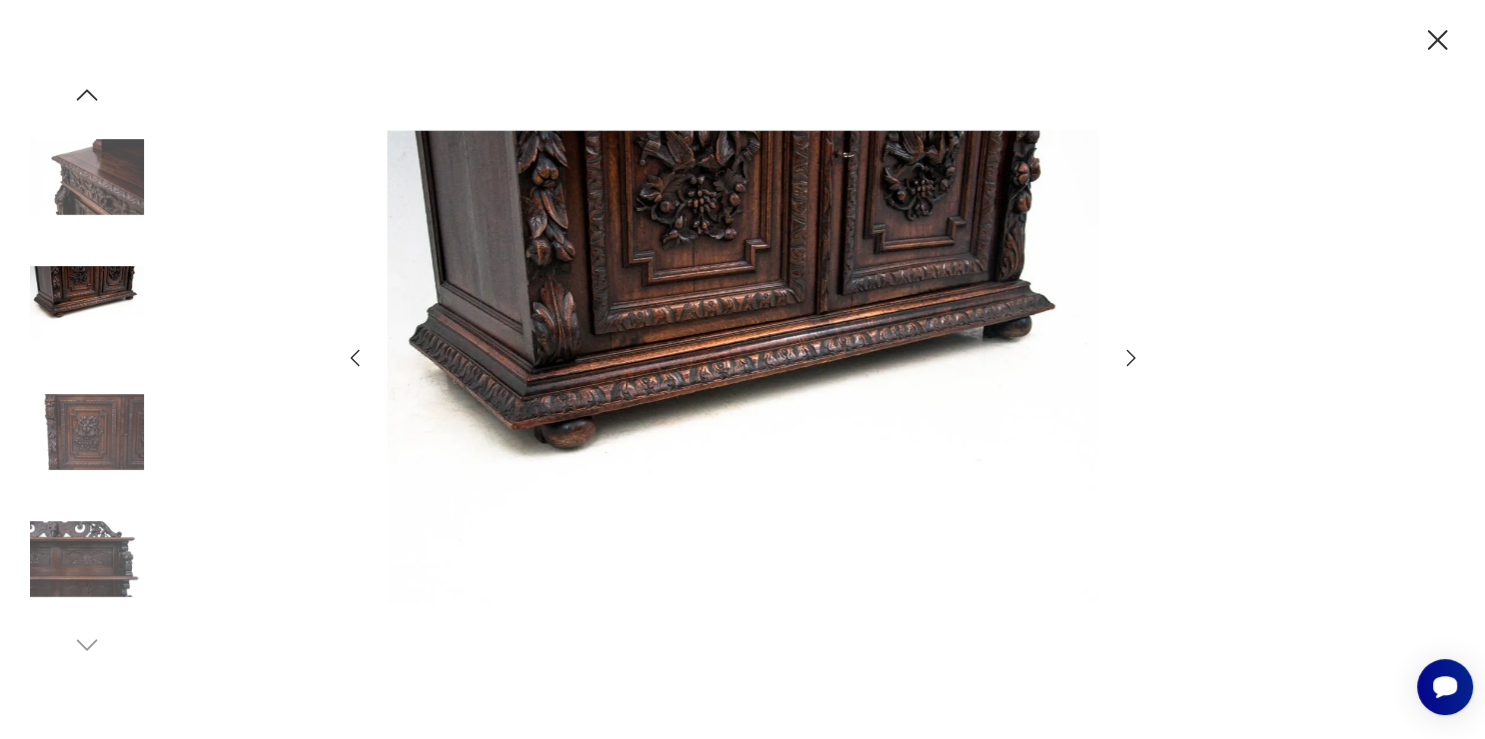 click at bounding box center [87, 432] 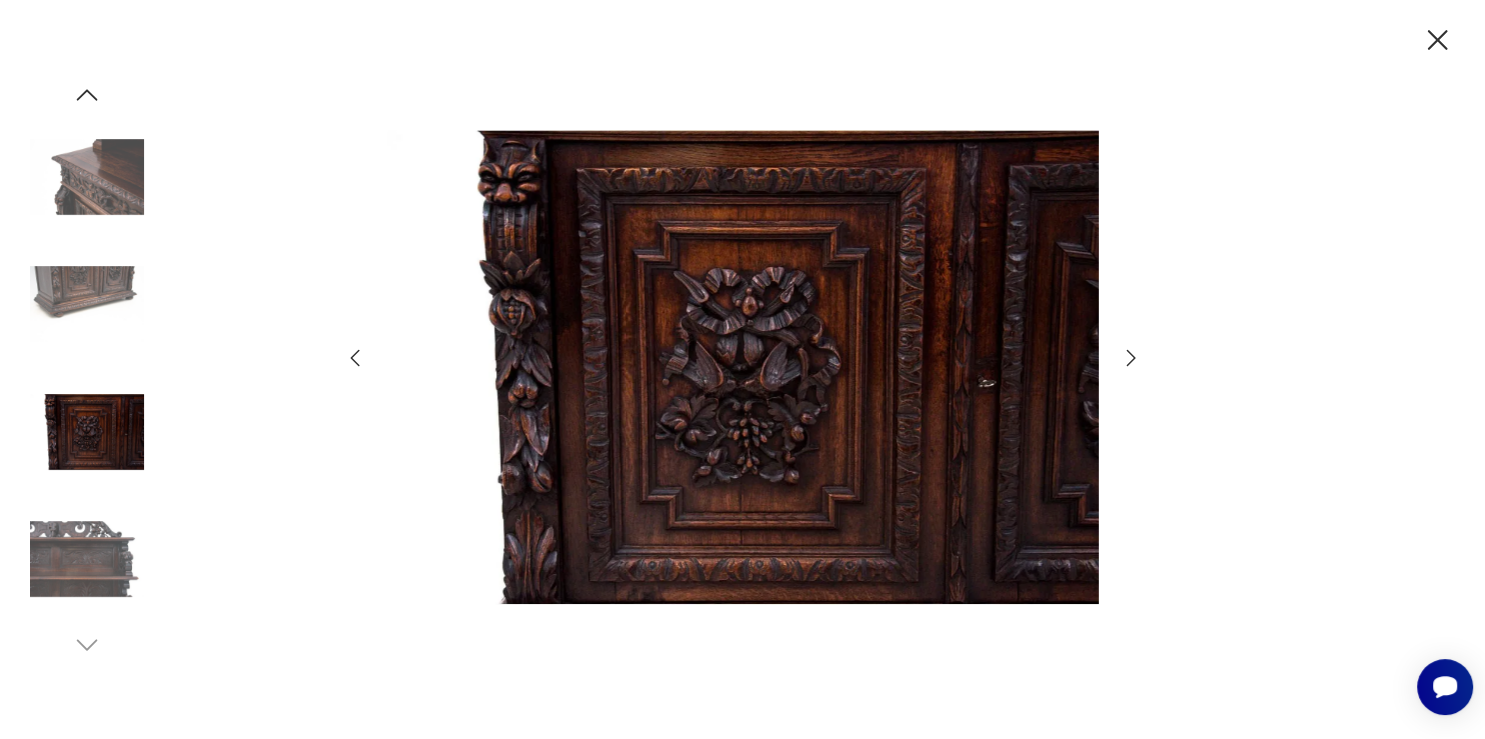 click 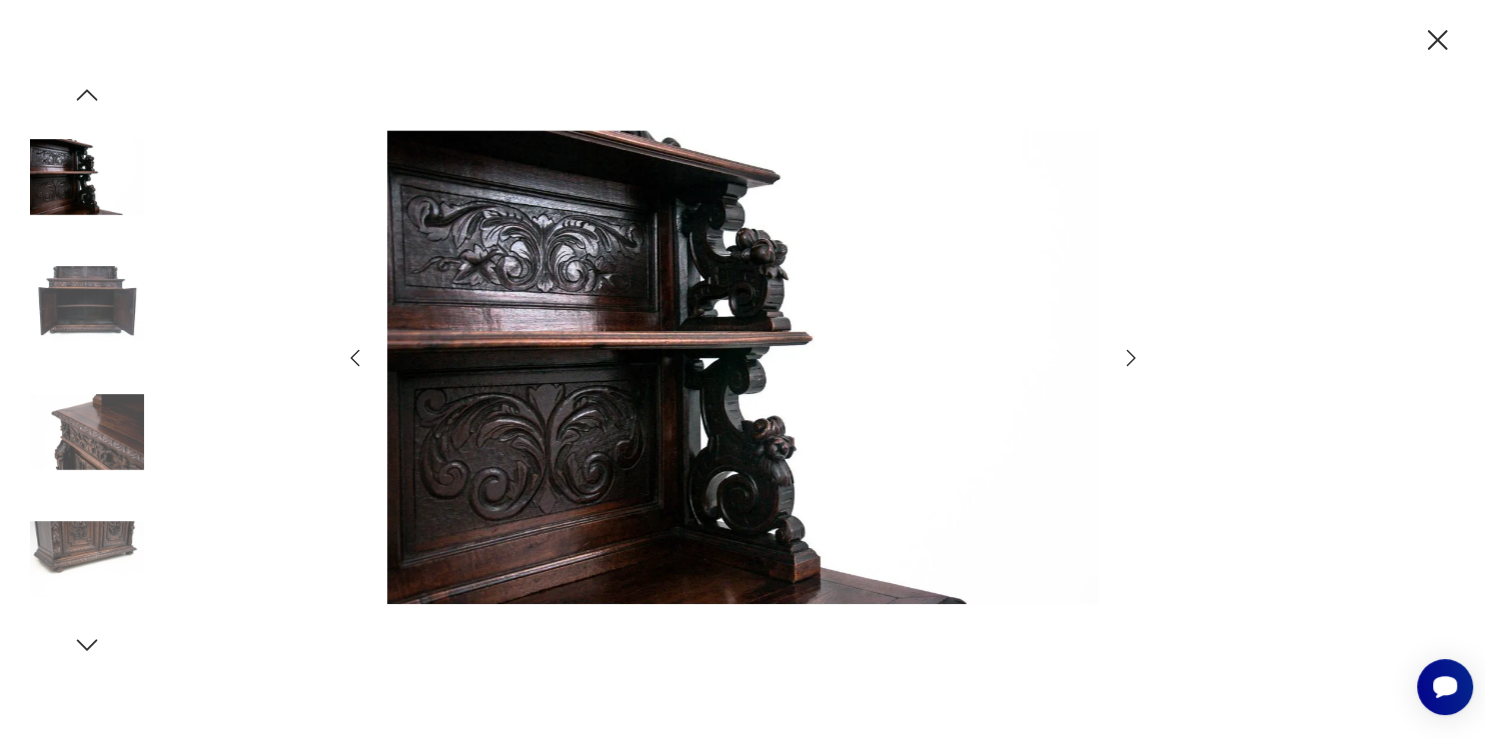 click 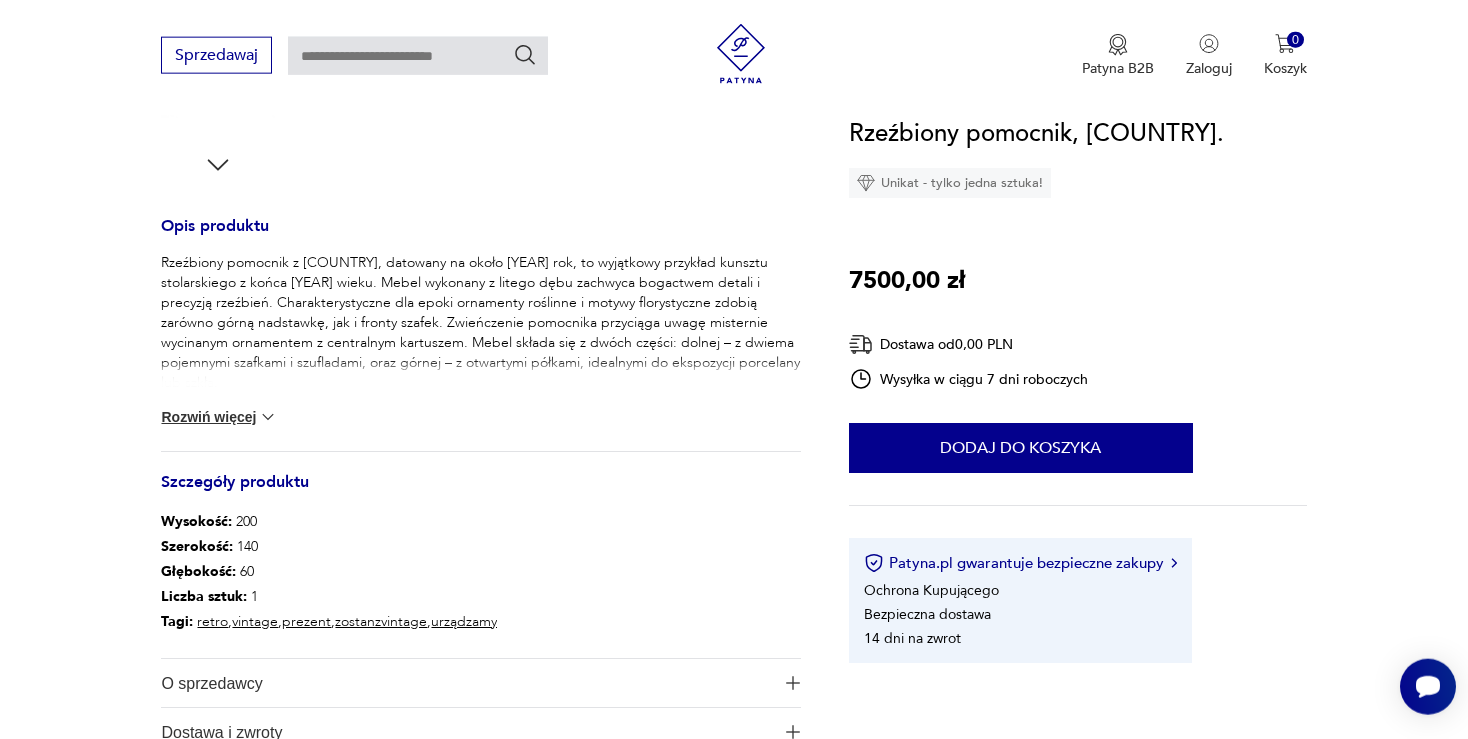 scroll, scrollTop: 922, scrollLeft: 0, axis: vertical 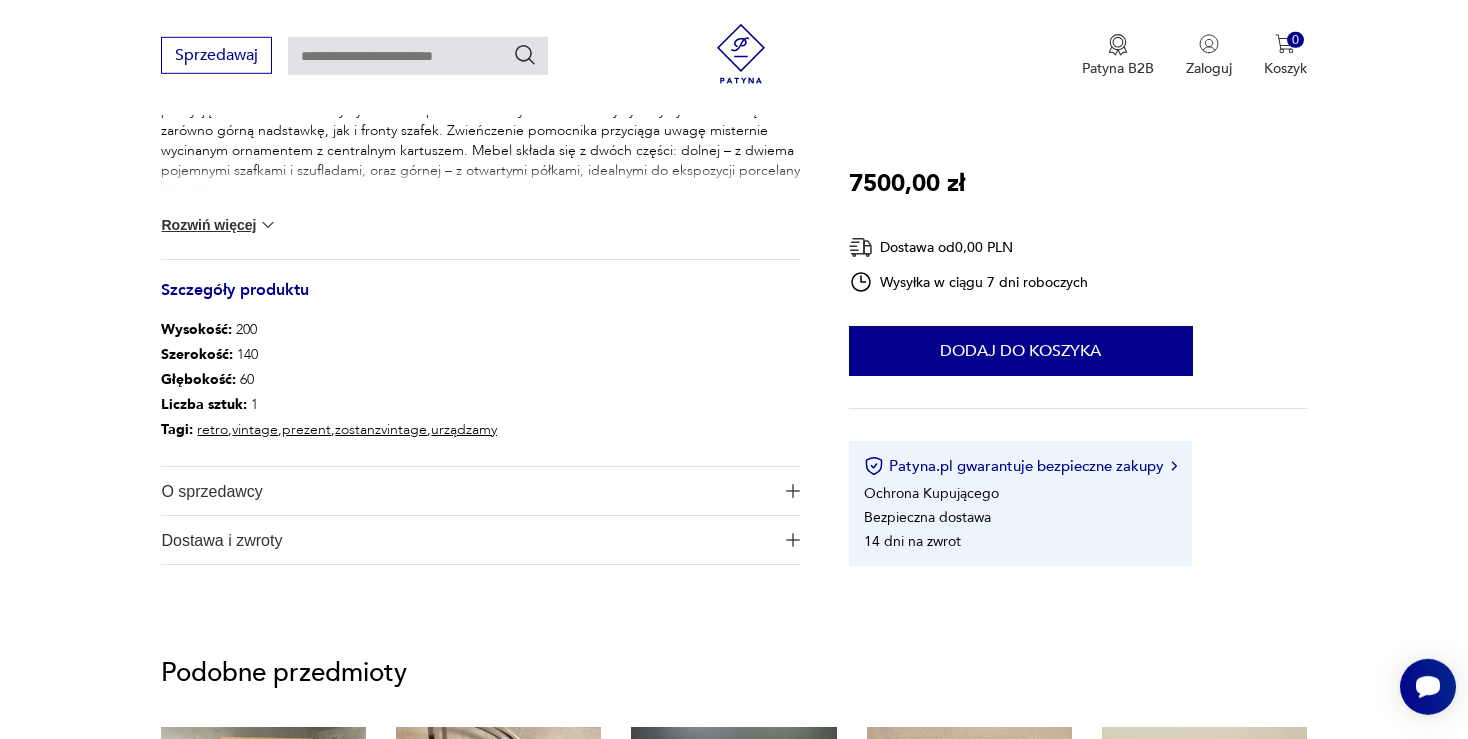 click at bounding box center (793, 491) 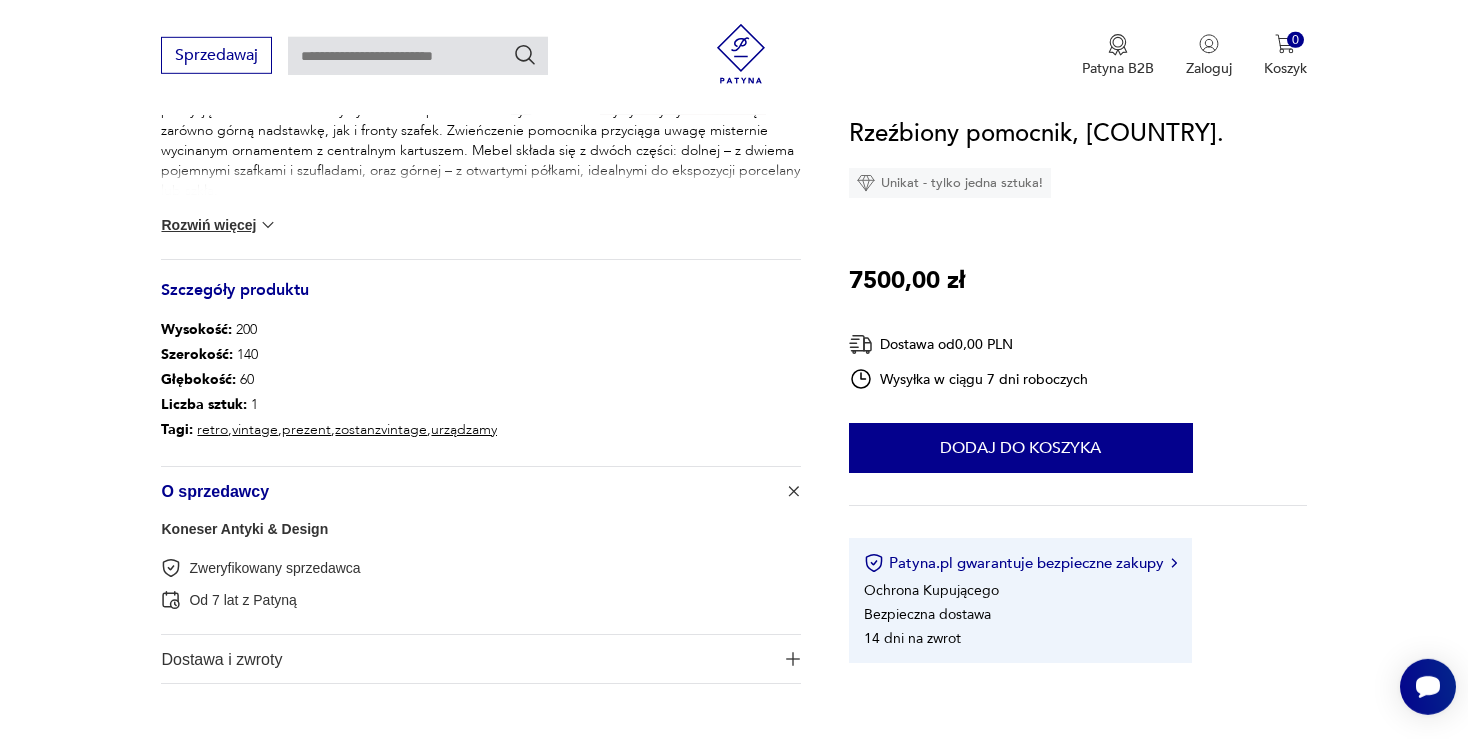 click on "Koneser Antyki & Design" at bounding box center (244, 529) 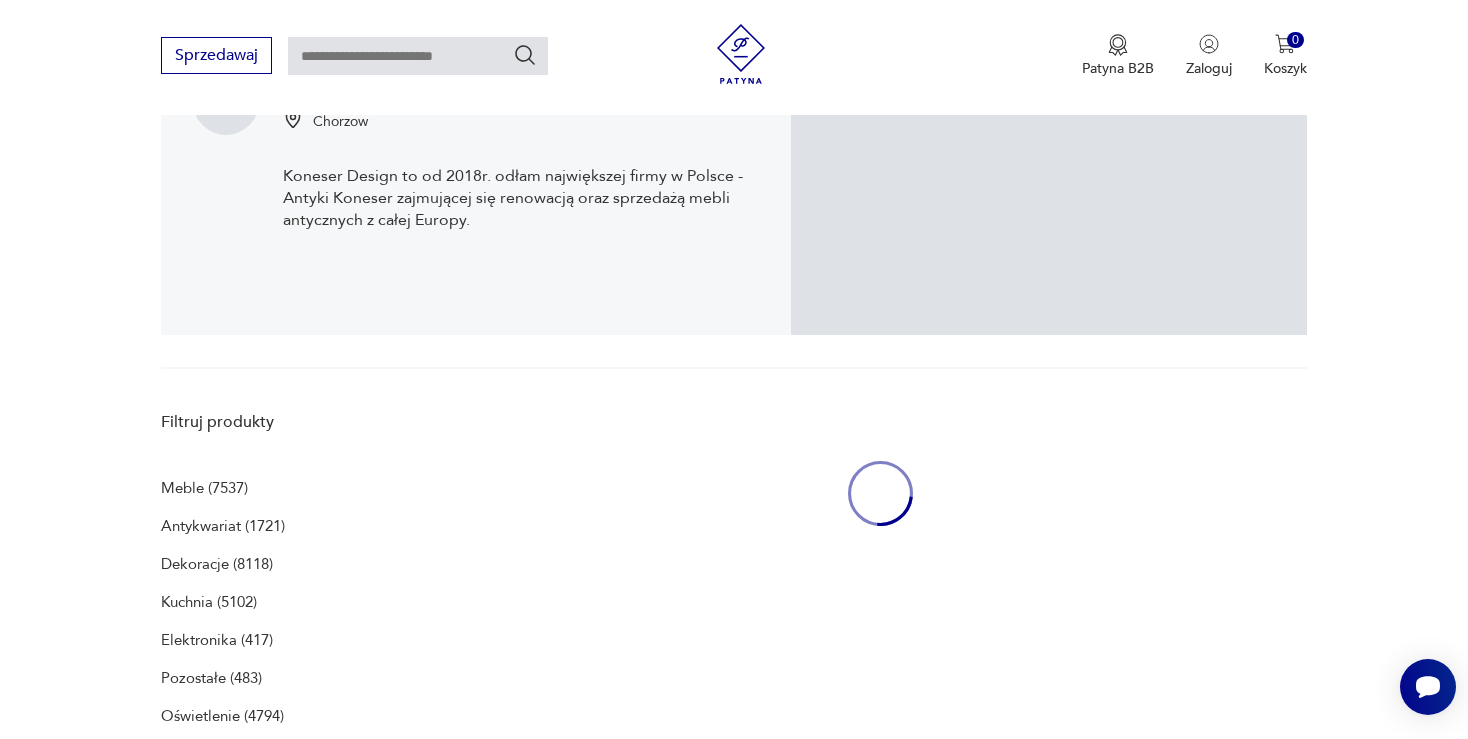 scroll, scrollTop: 1650, scrollLeft: 0, axis: vertical 